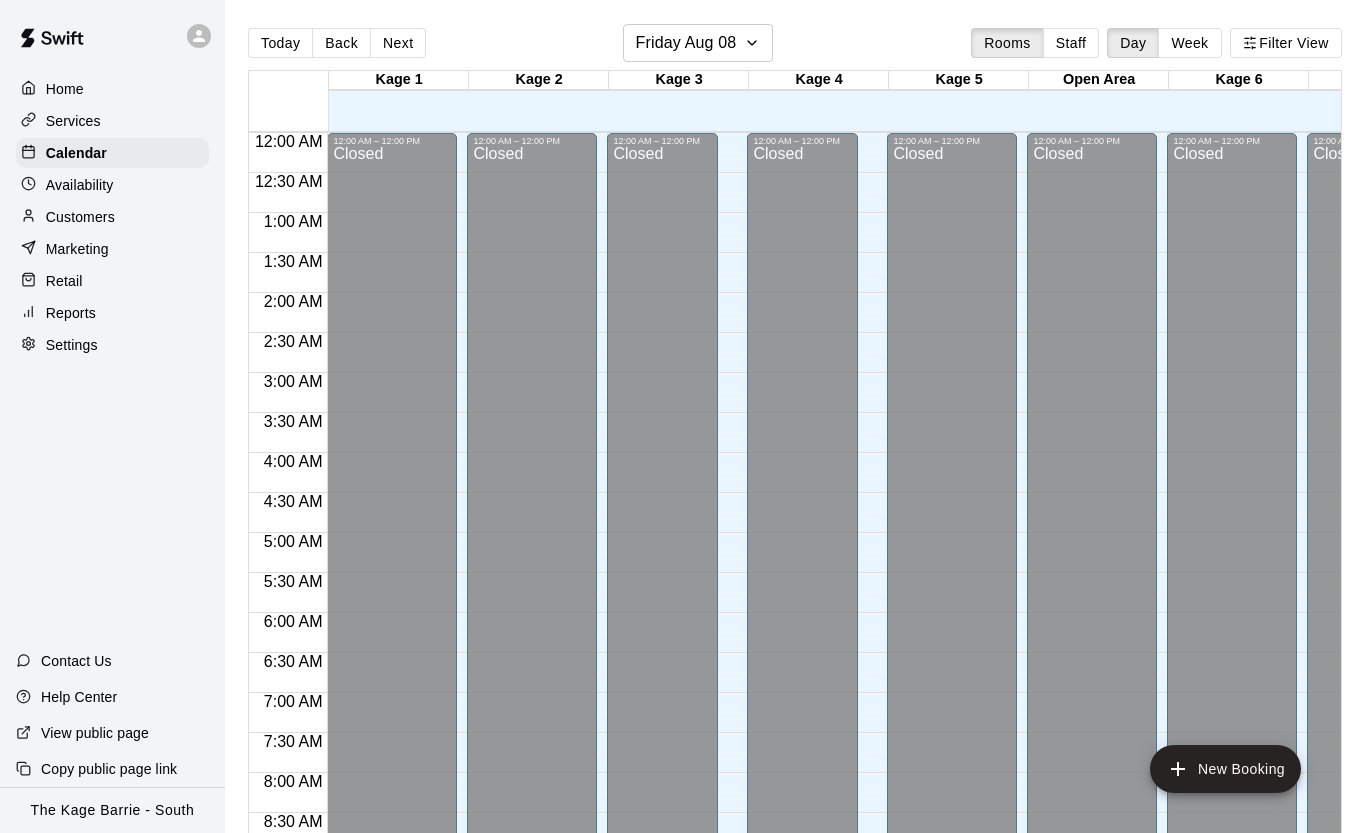 scroll, scrollTop: 0, scrollLeft: 0, axis: both 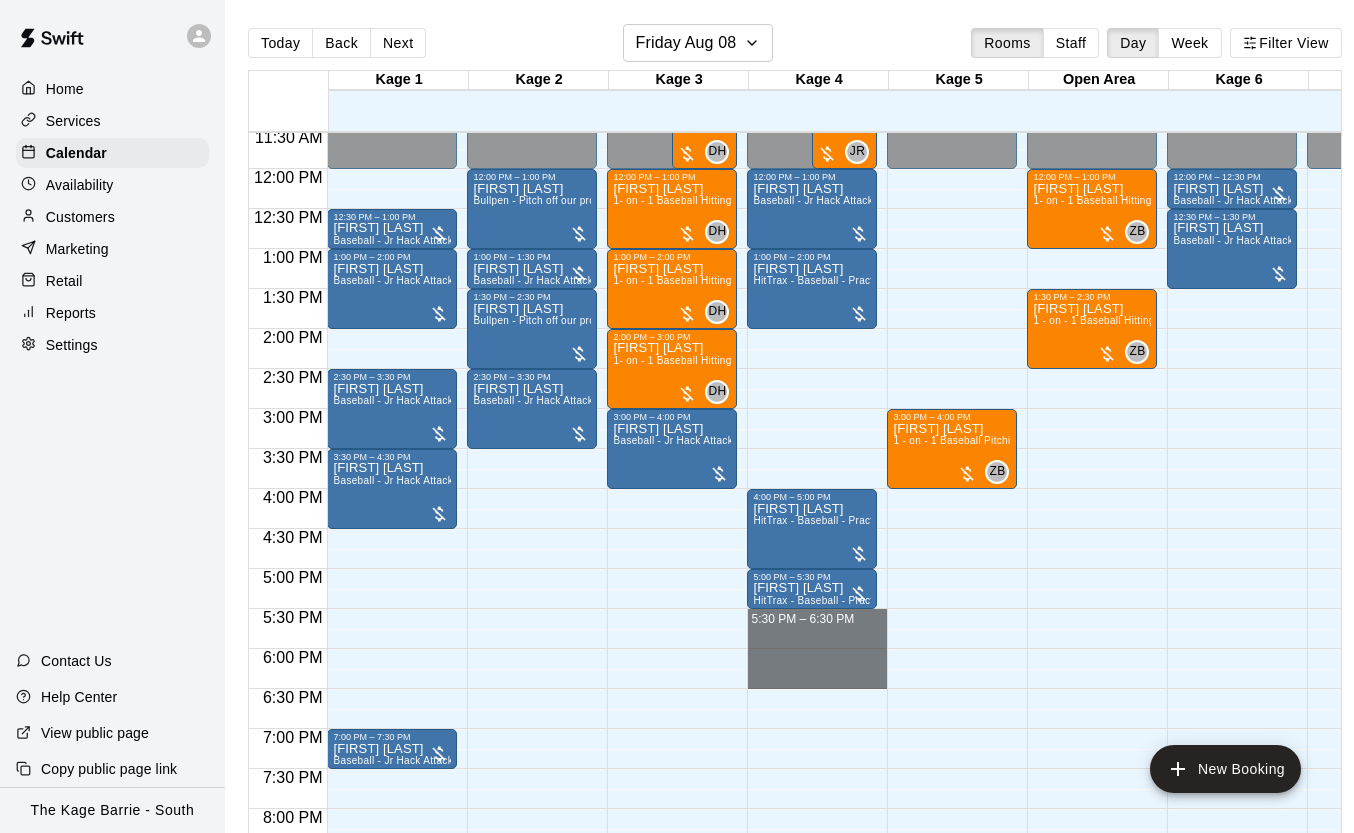 drag, startPoint x: 827, startPoint y: 616, endPoint x: 828, endPoint y: 687, distance: 71.00704 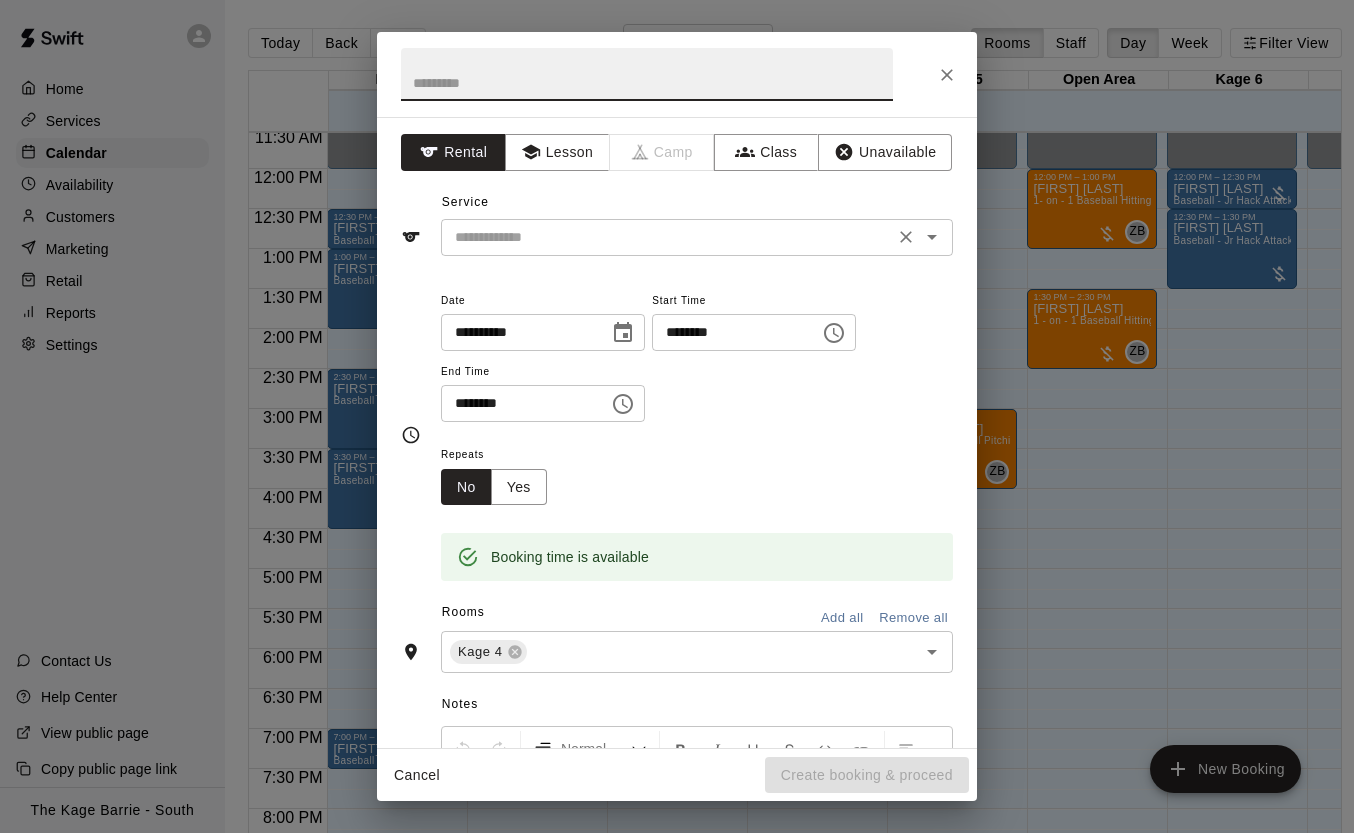 click at bounding box center (667, 237) 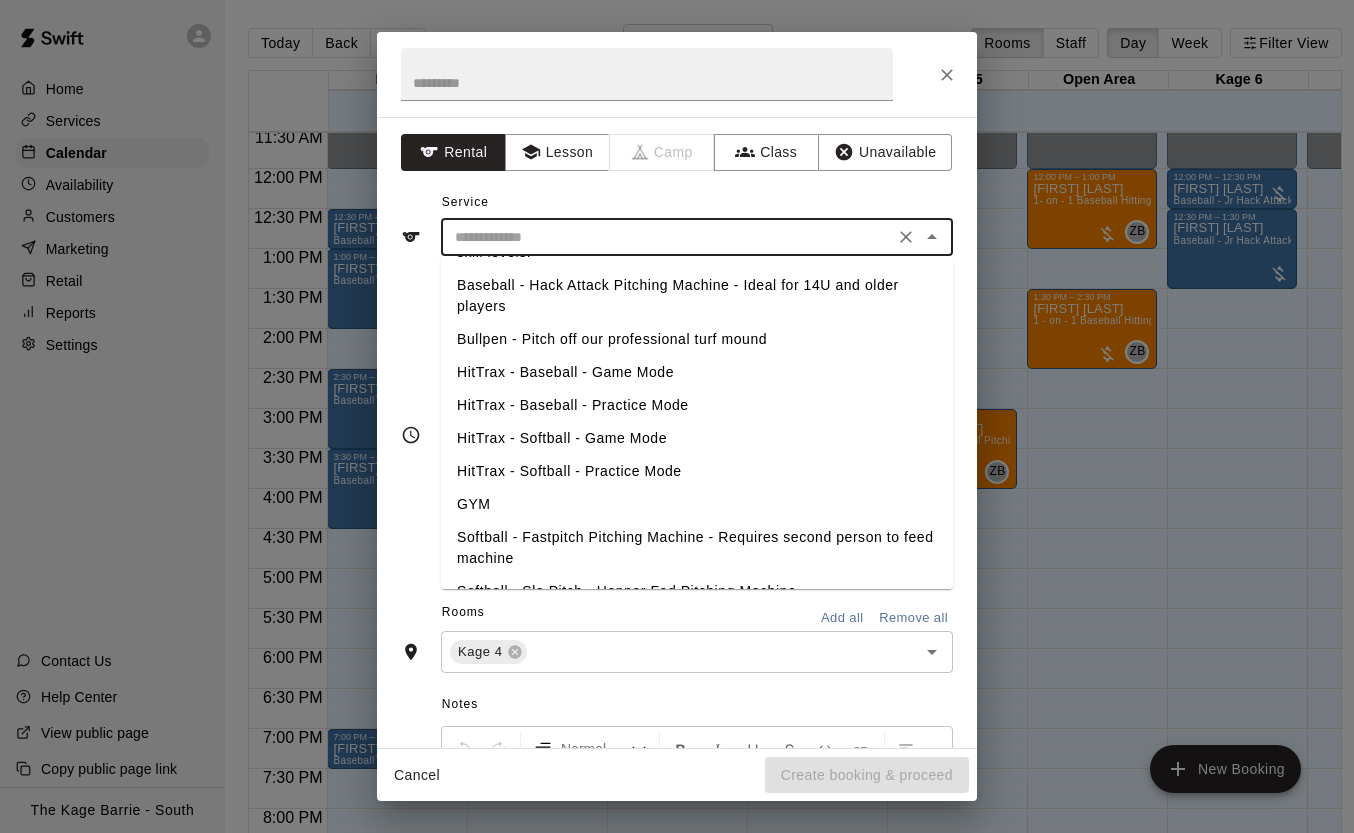 scroll, scrollTop: 99, scrollLeft: 0, axis: vertical 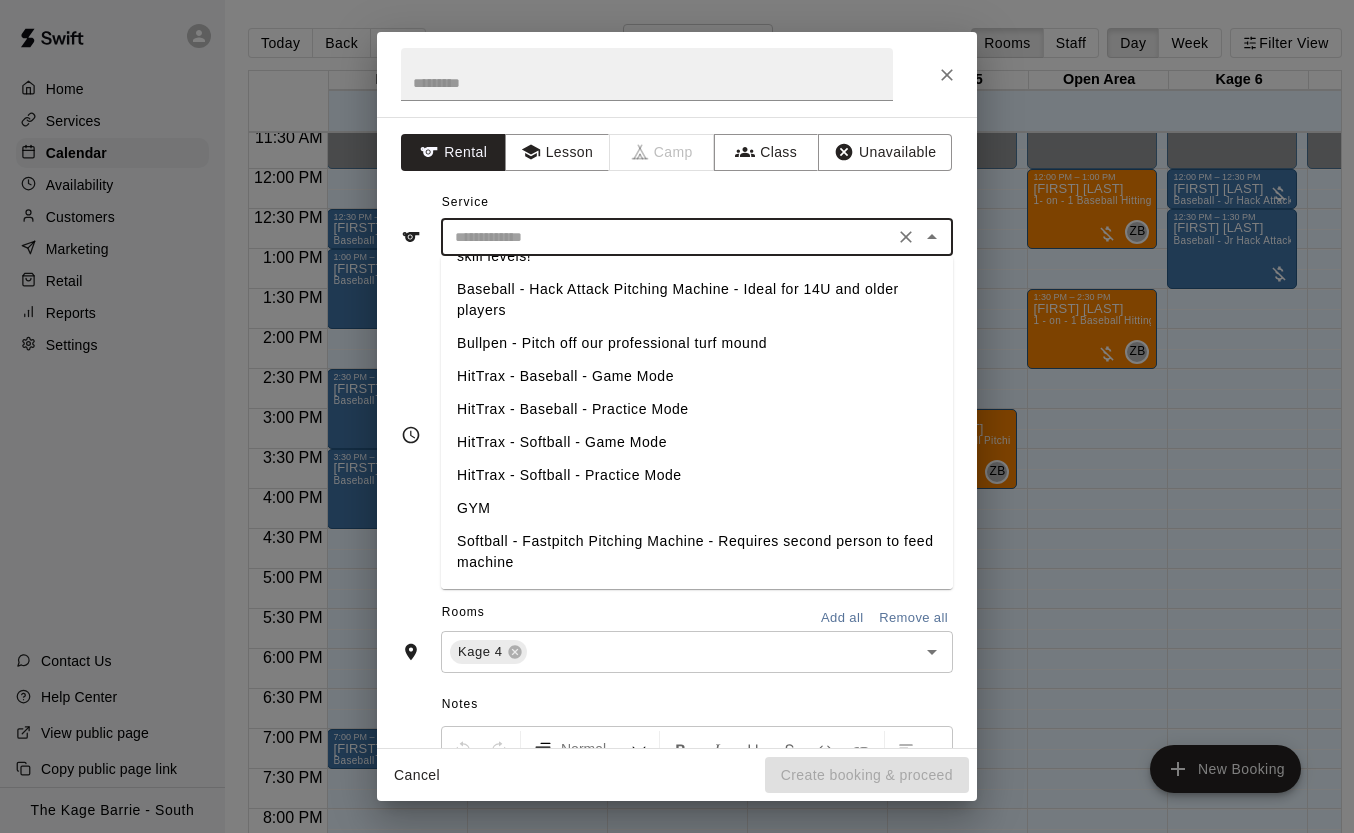 click on "HitTrax - Baseball - Practice Mode" at bounding box center (697, 409) 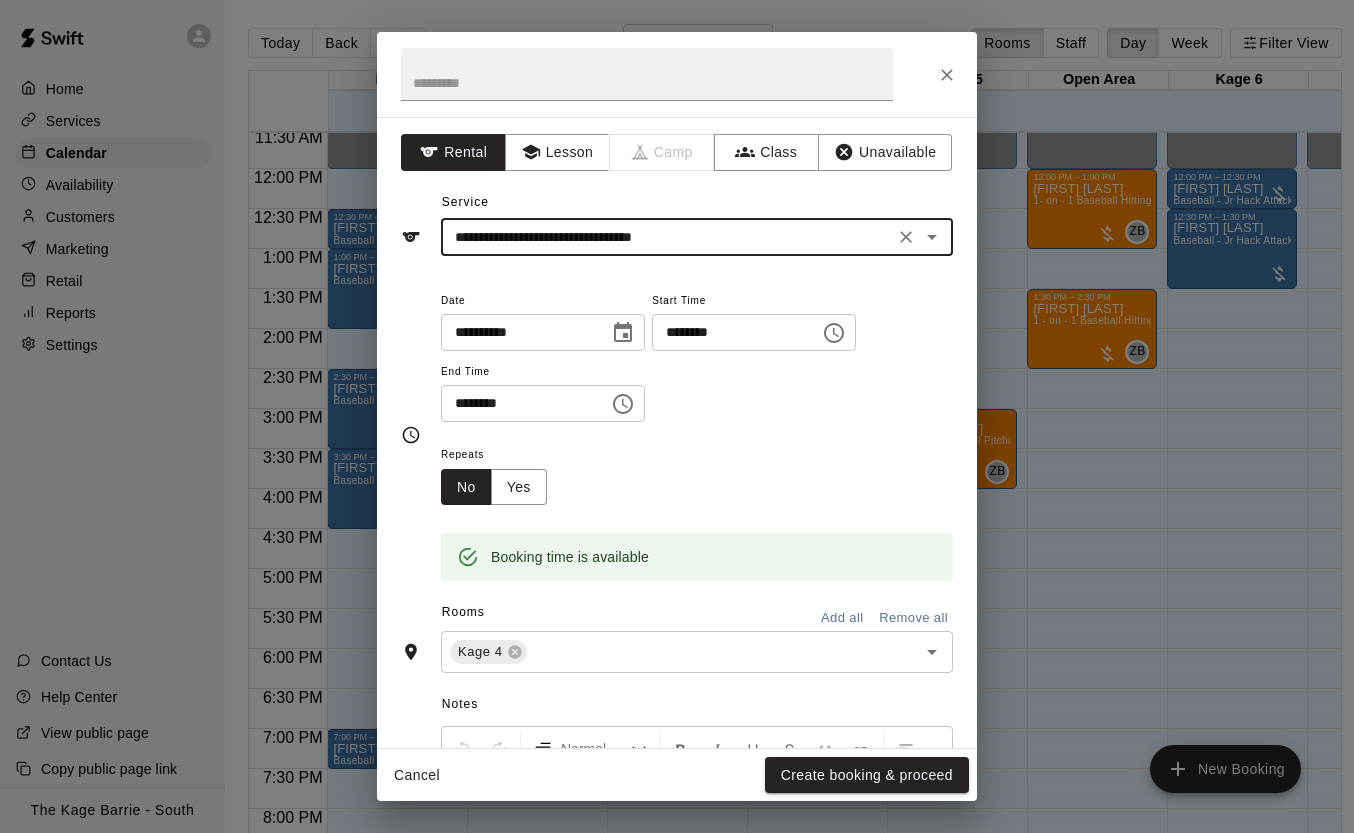click on "Create booking & proceed" at bounding box center (867, 775) 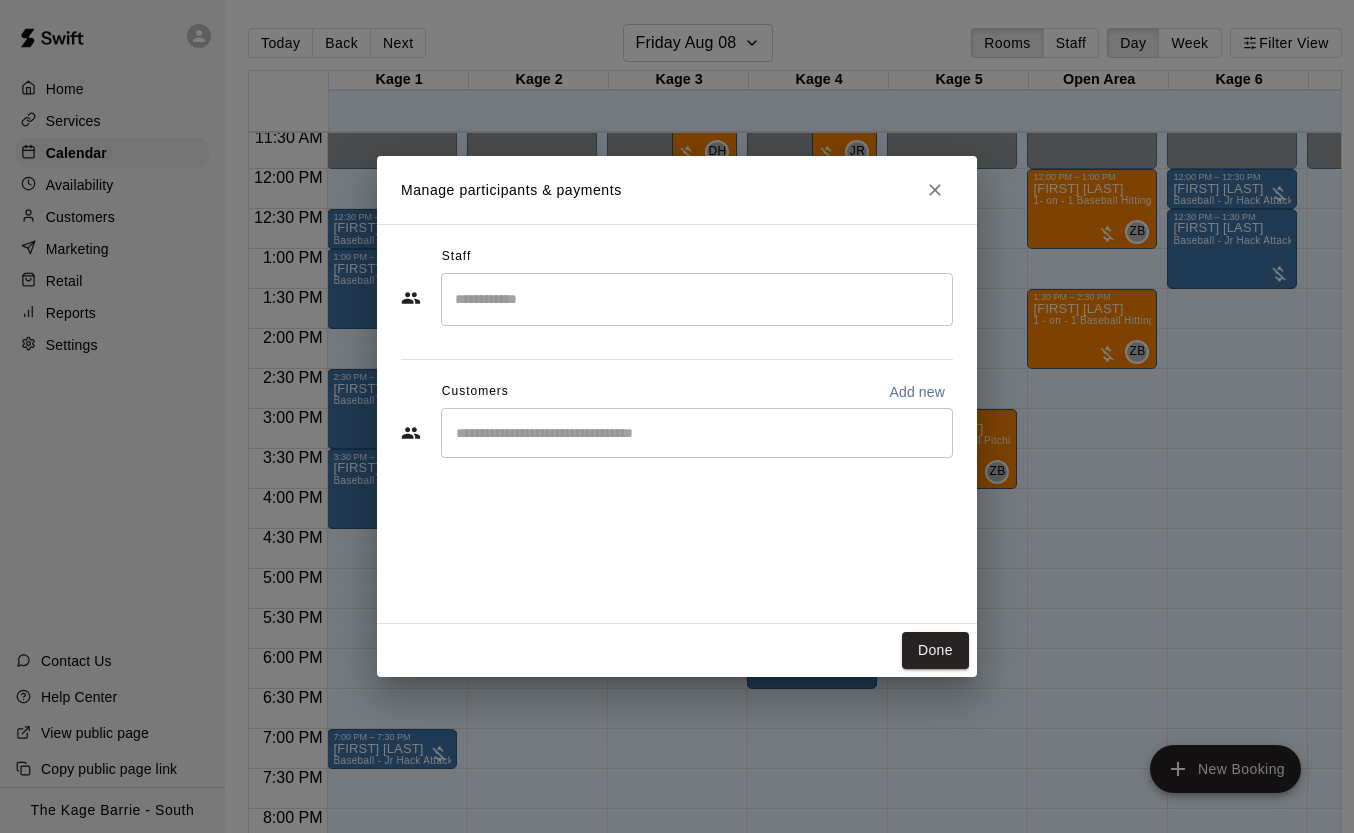 click at bounding box center [697, 433] 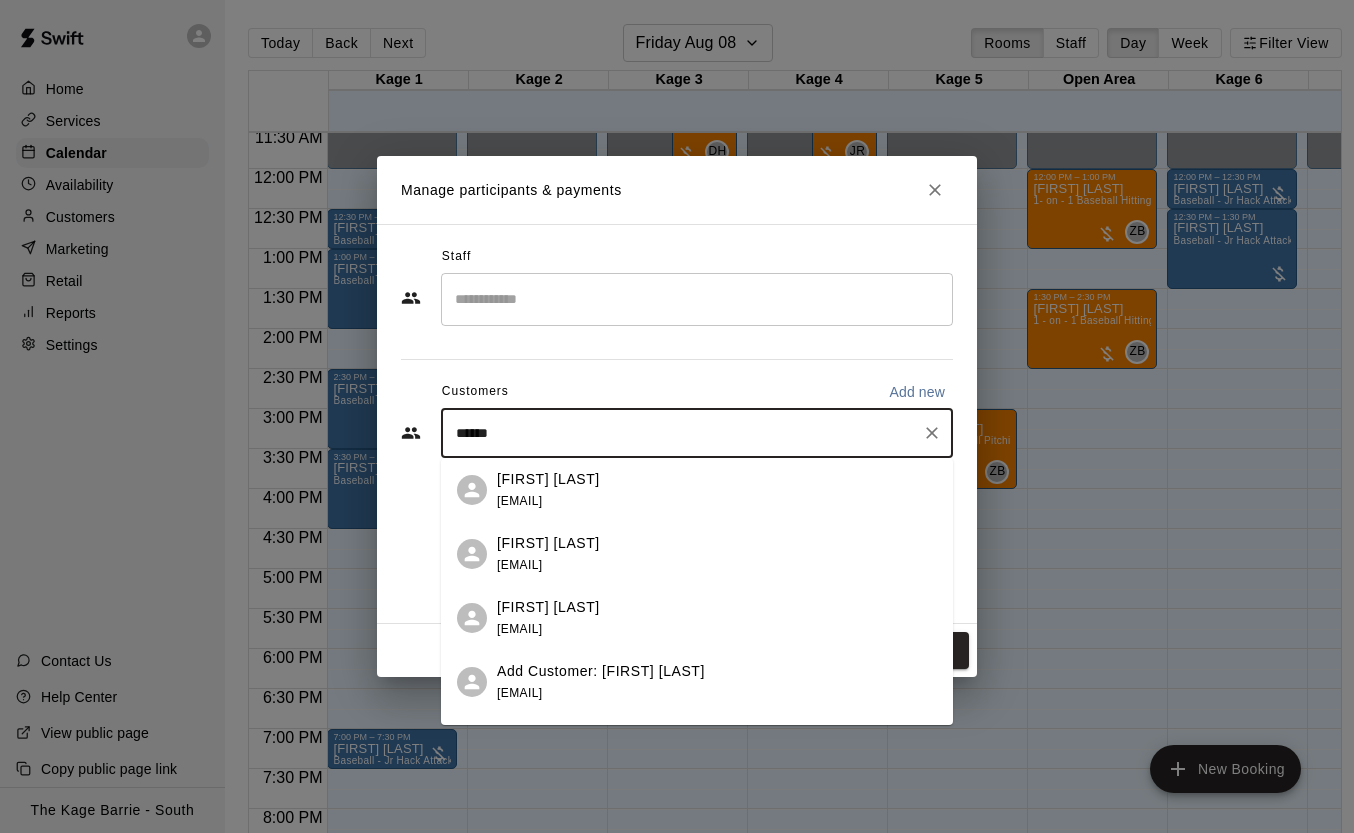 type on "*******" 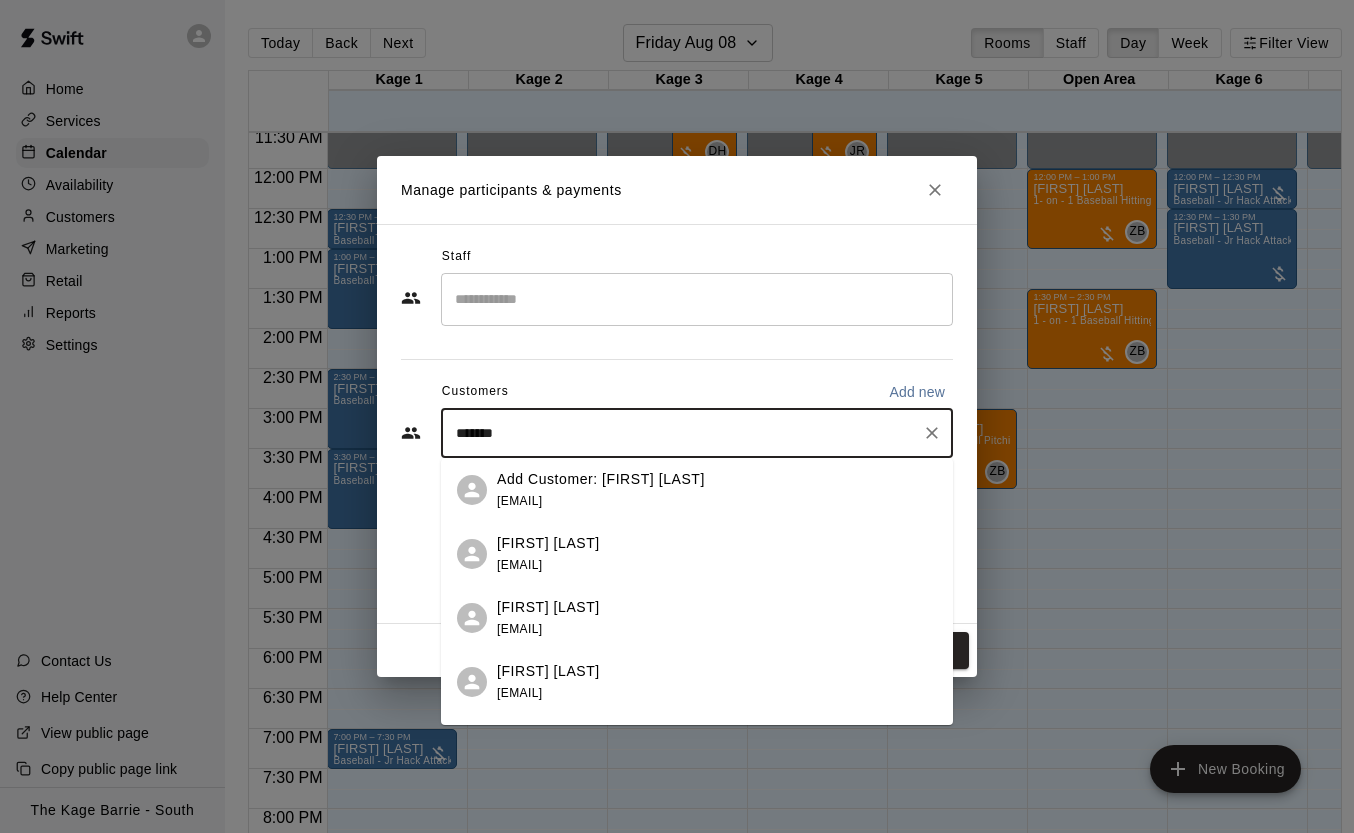 click on "wizard3113@rogers.com" at bounding box center (519, 501) 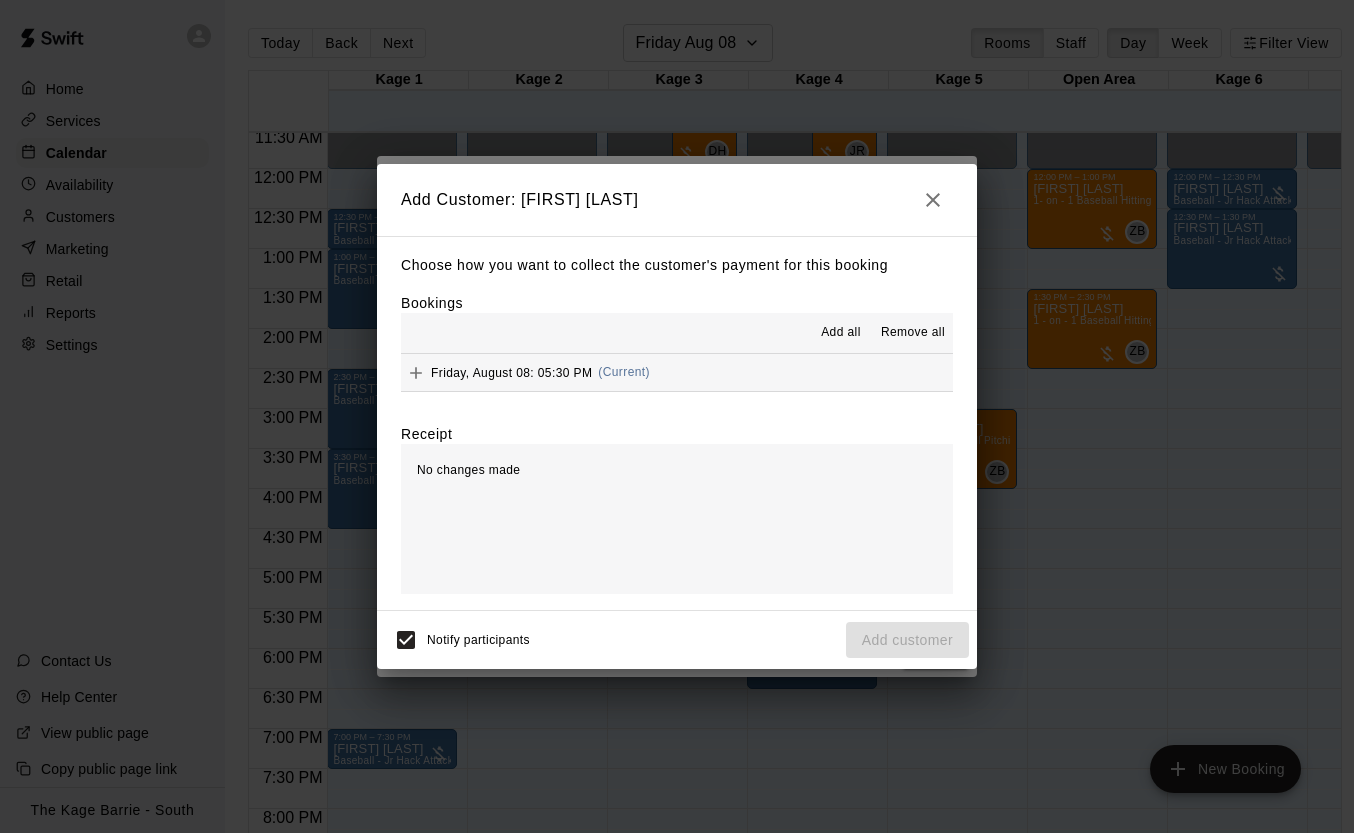drag, startPoint x: 843, startPoint y: 336, endPoint x: 847, endPoint y: 346, distance: 10.770329 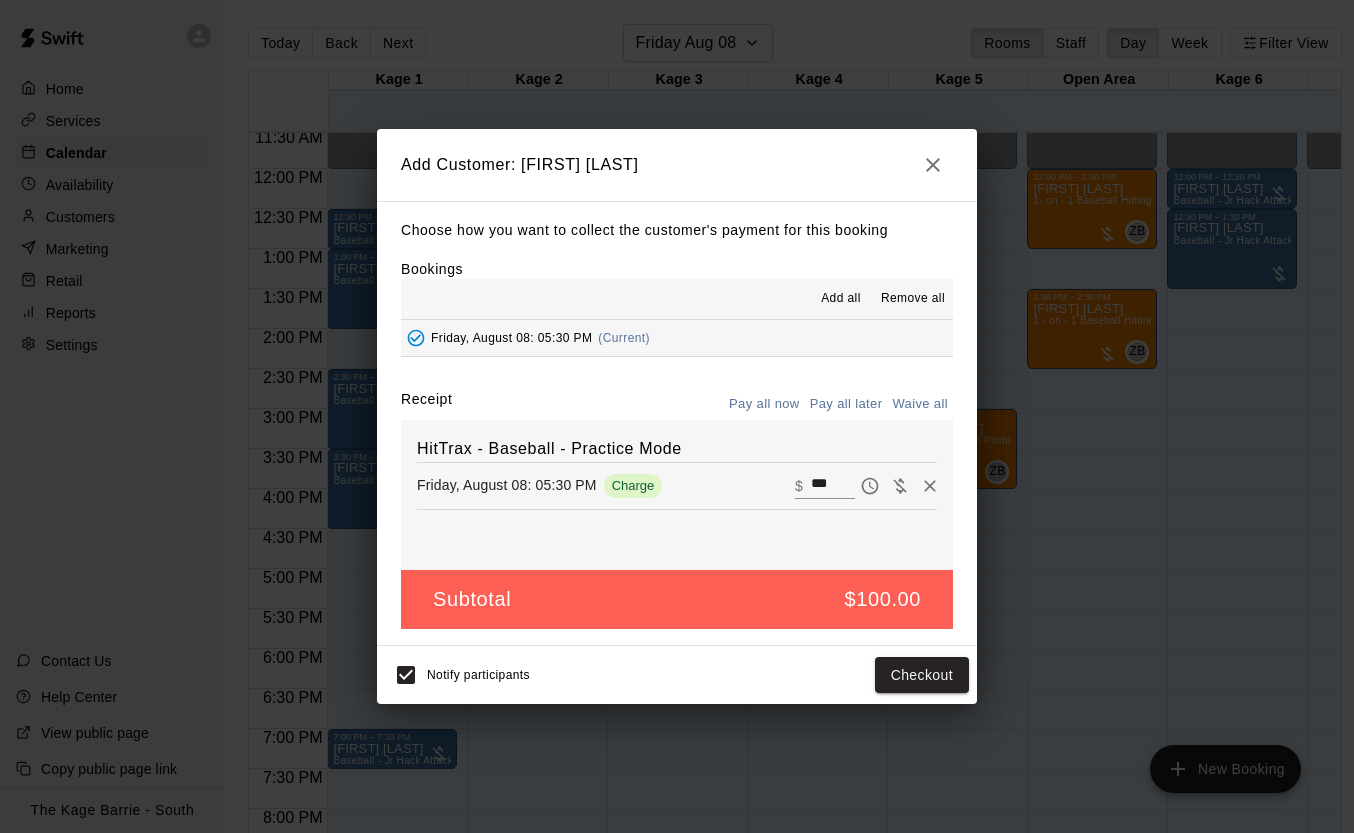 click on "Pay all later" at bounding box center [846, 404] 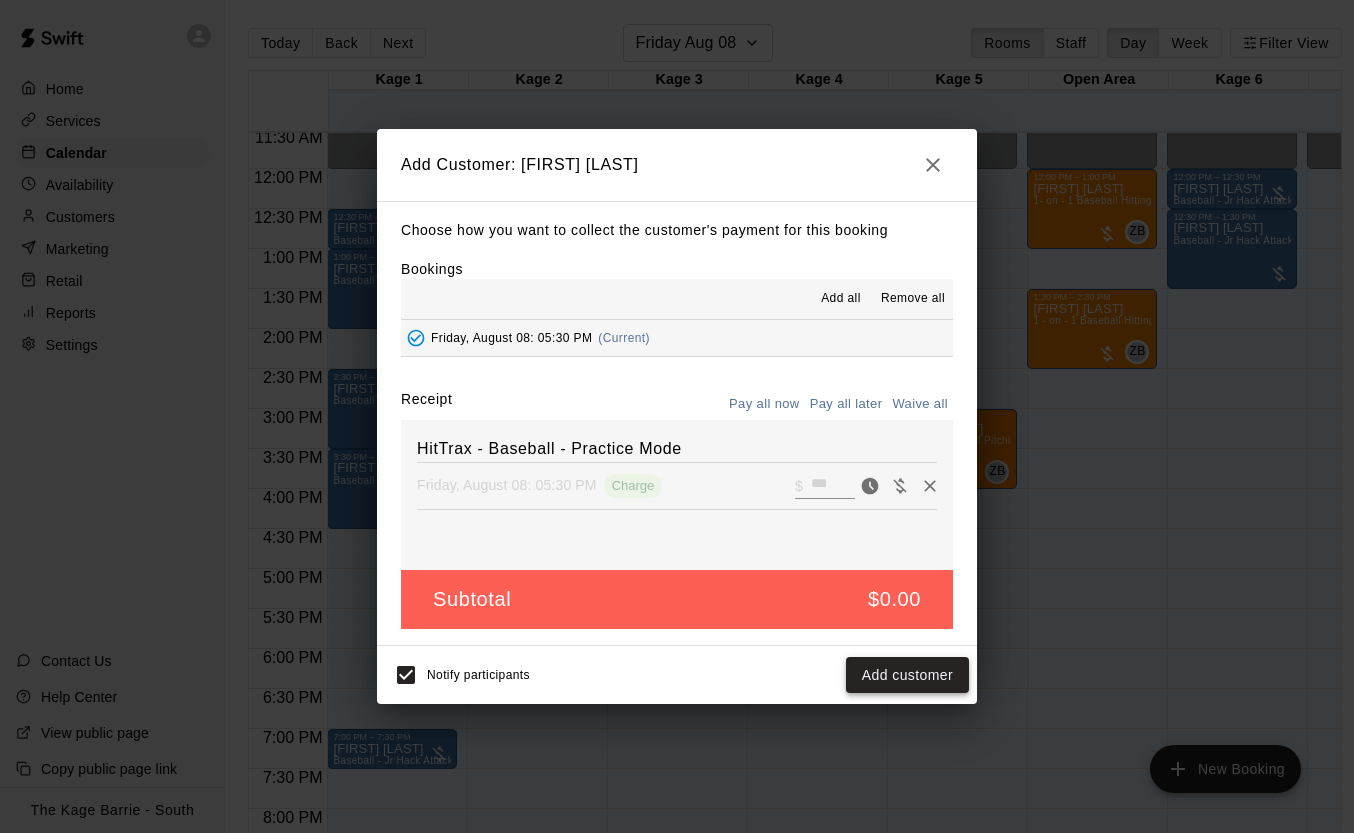 click on "Add customer" at bounding box center (907, 675) 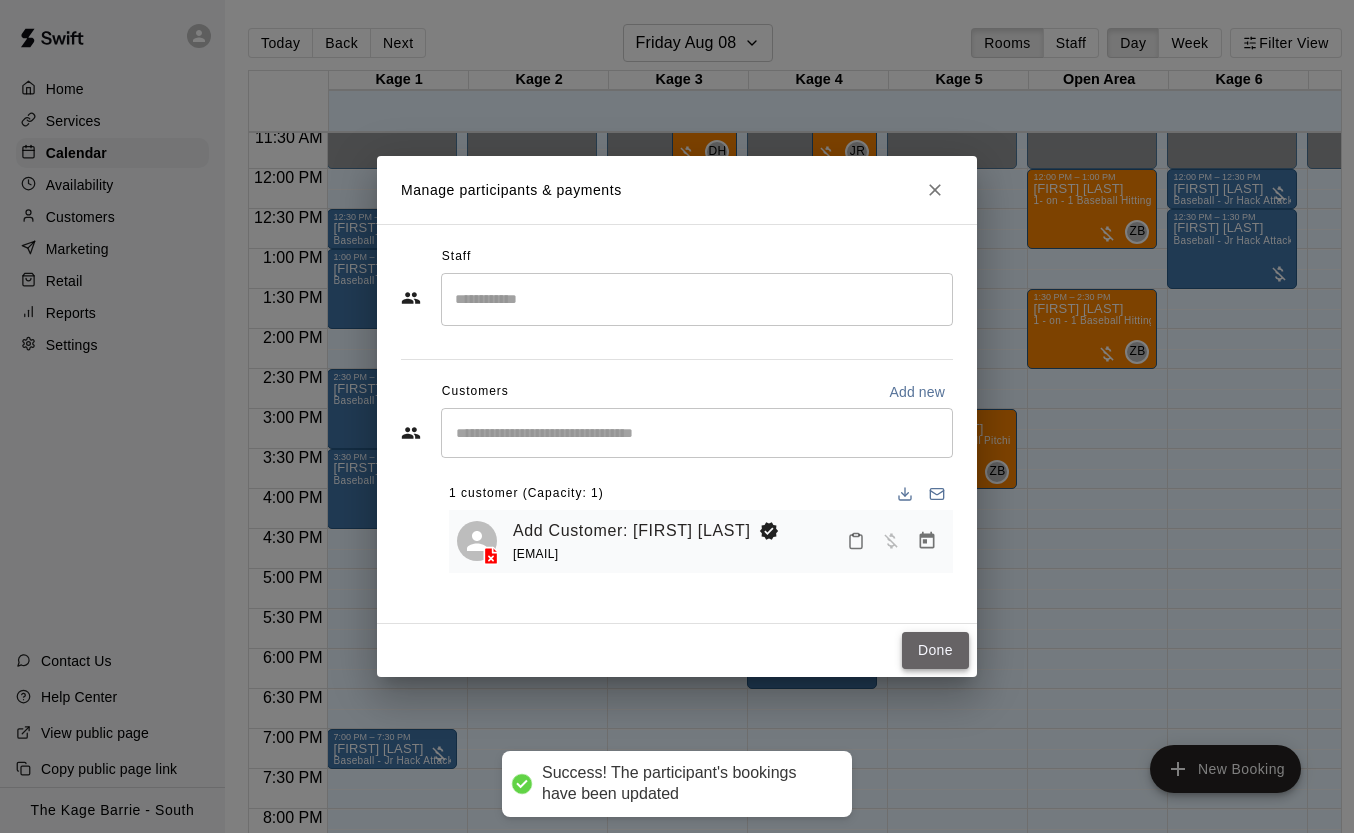 click on "Done" at bounding box center [935, 650] 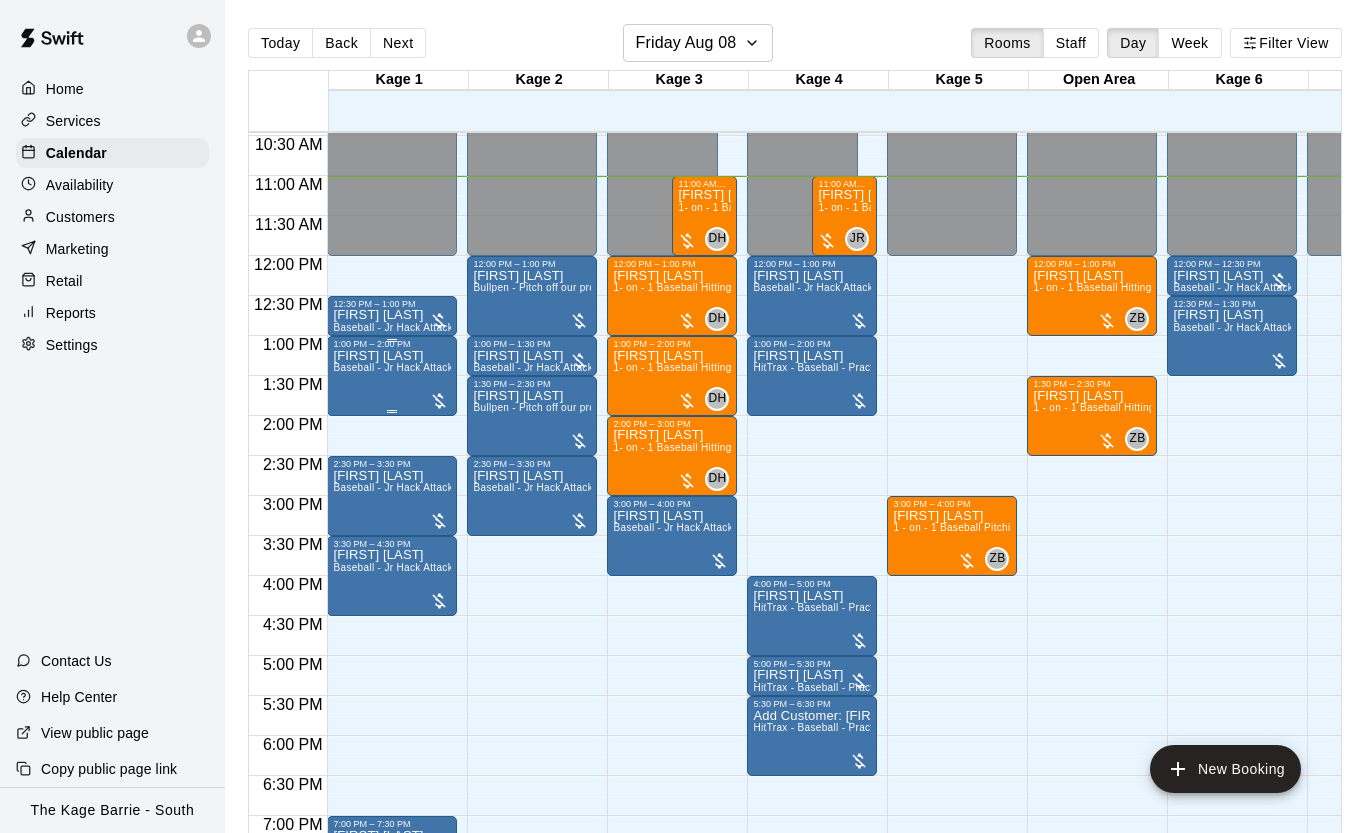 scroll, scrollTop: 822, scrollLeft: 0, axis: vertical 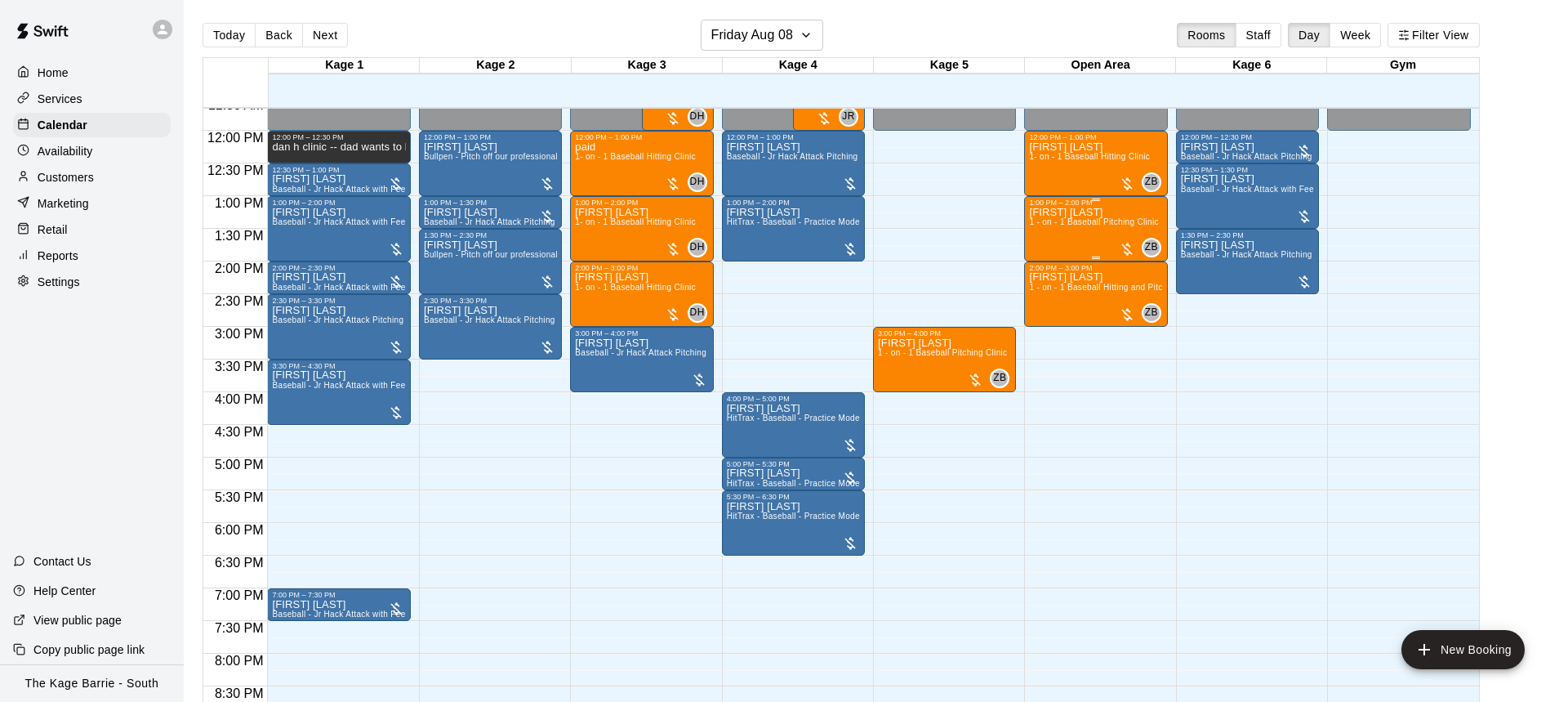 click on "Ryder Nicandro 1 - on - 1 Baseball Pitching Clinic" at bounding box center [1094, 557] 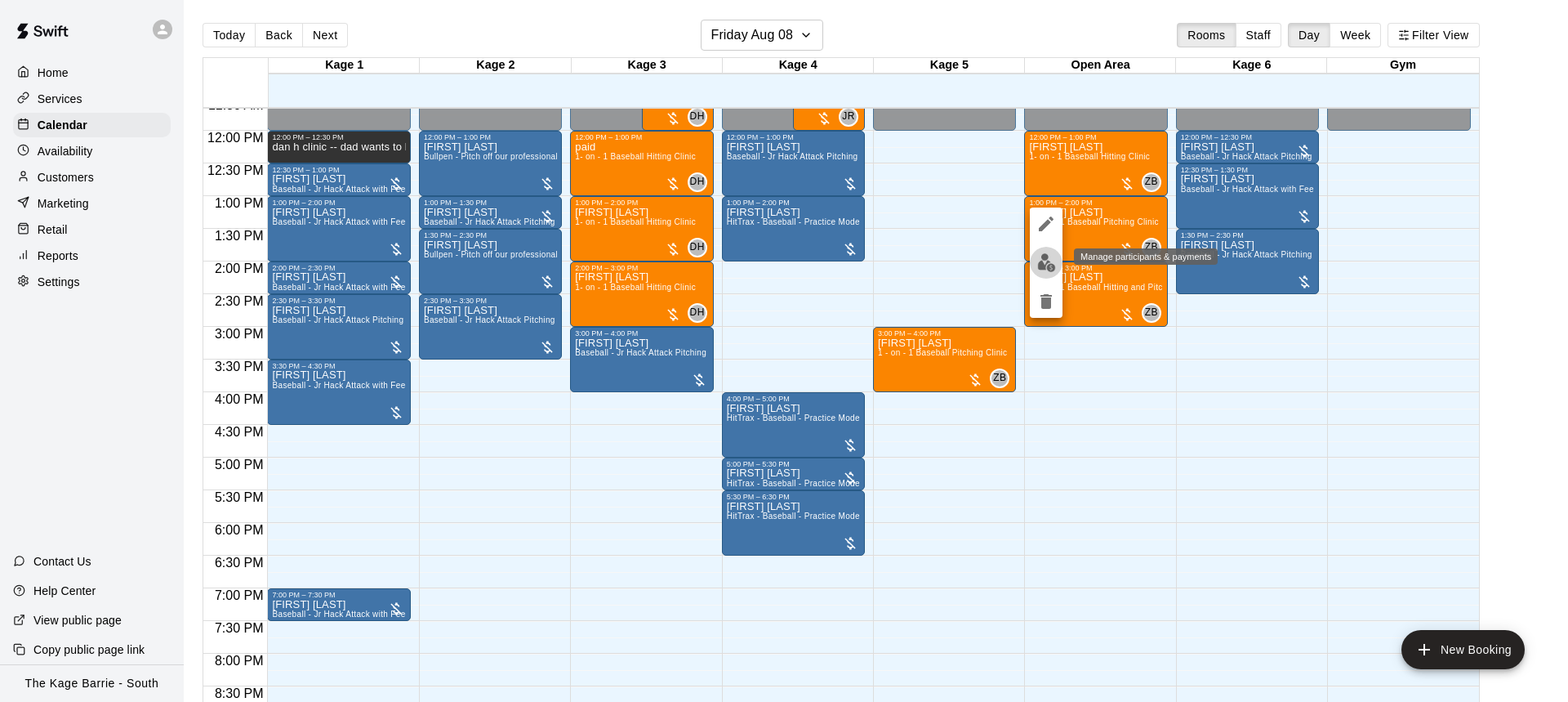 click at bounding box center (1046, 262) 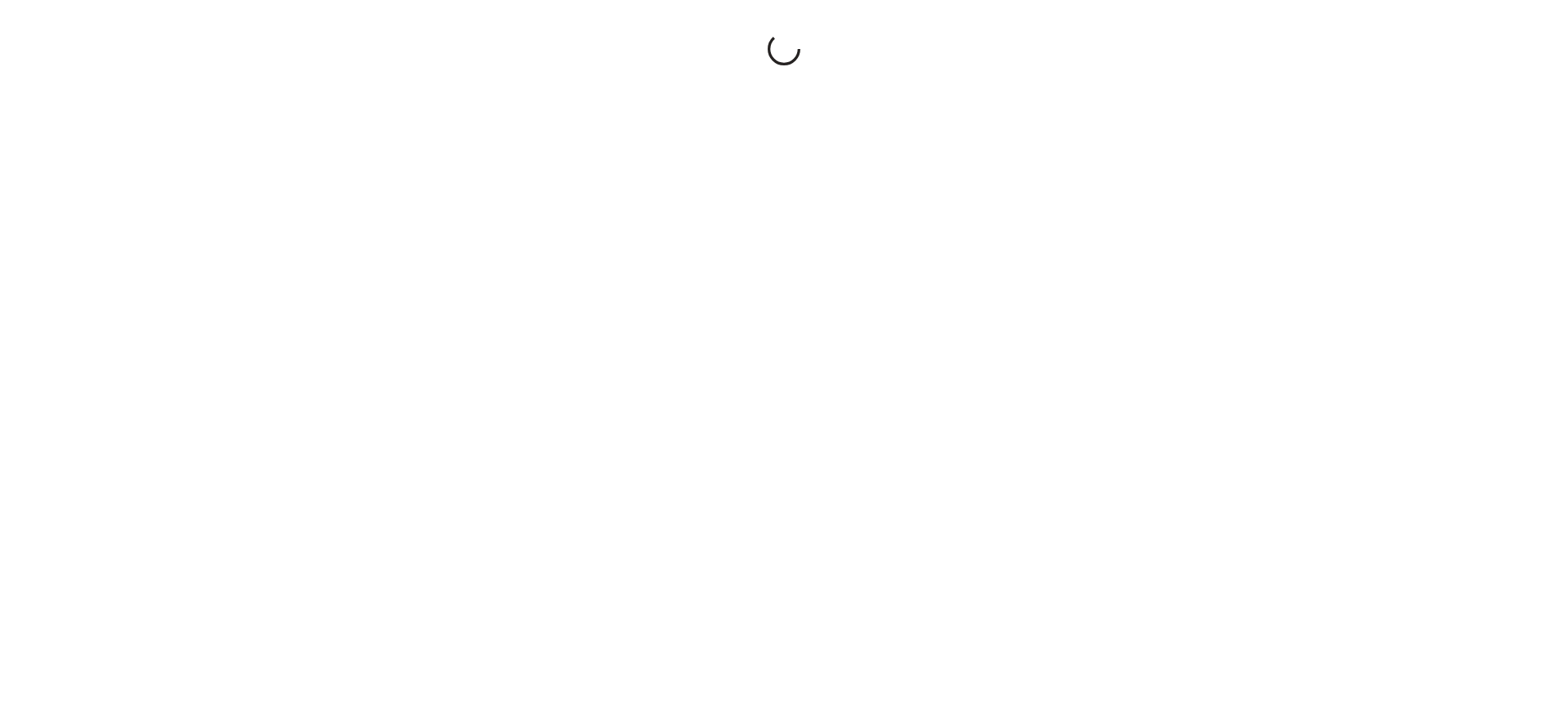 scroll, scrollTop: 0, scrollLeft: 0, axis: both 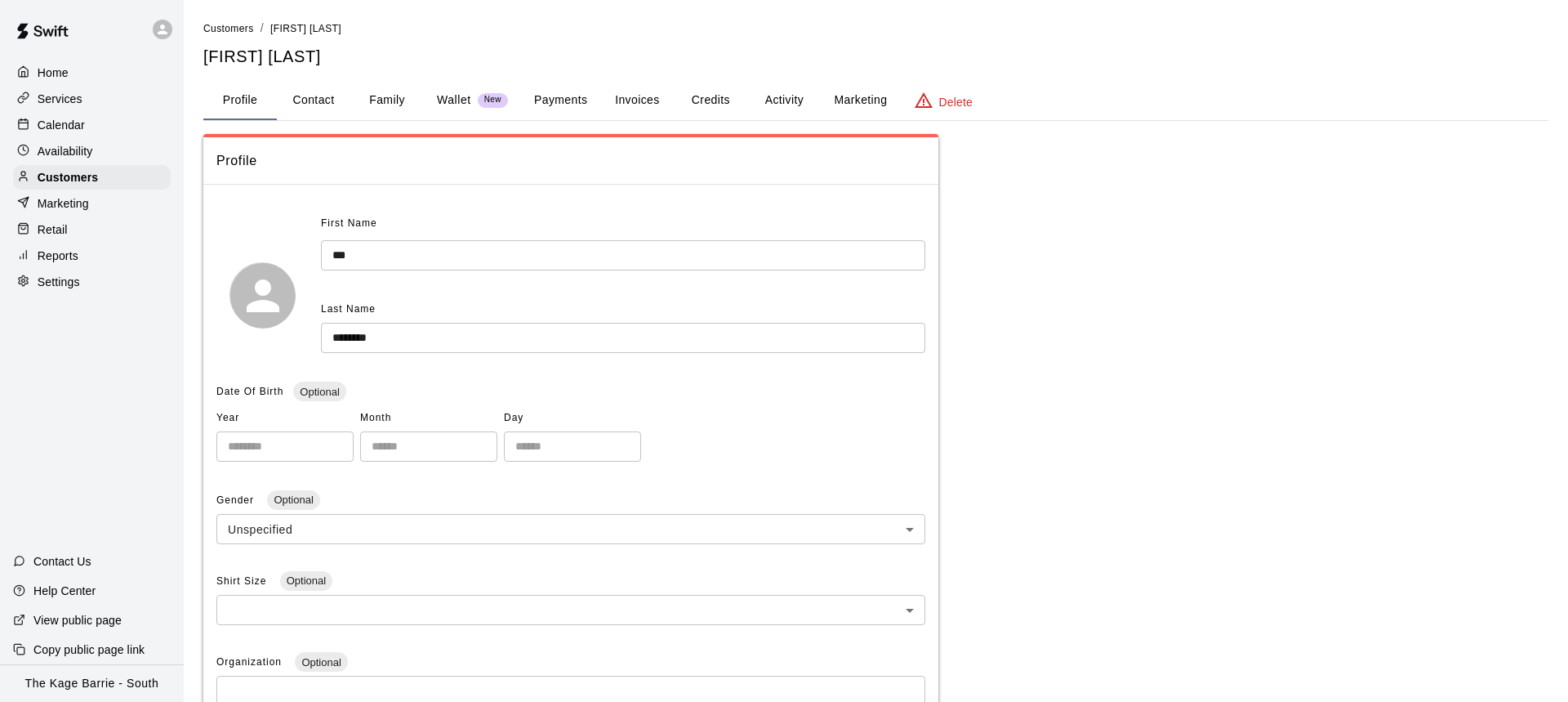 drag, startPoint x: 313, startPoint y: 101, endPoint x: 372, endPoint y: 105, distance: 59.13544 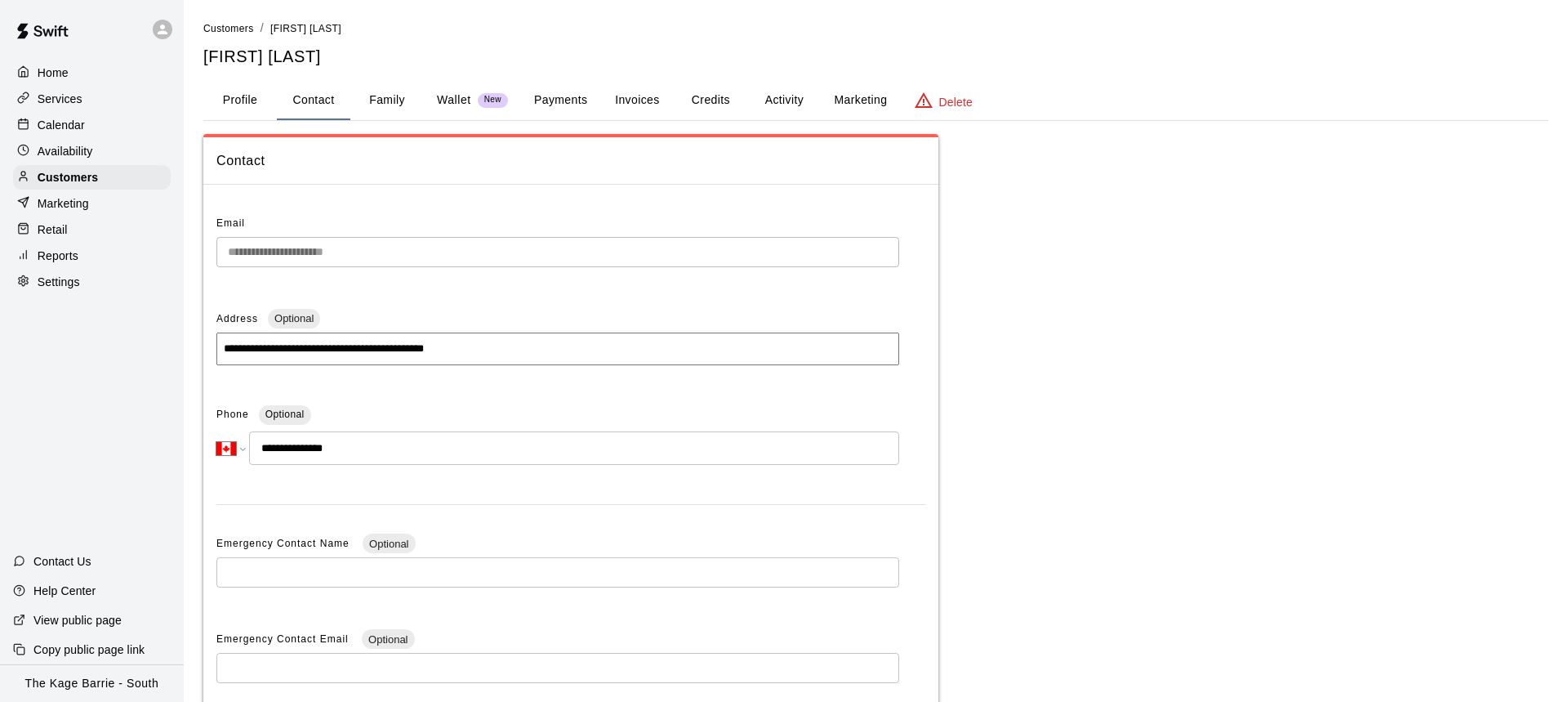 click on "Family" at bounding box center [387, 101] 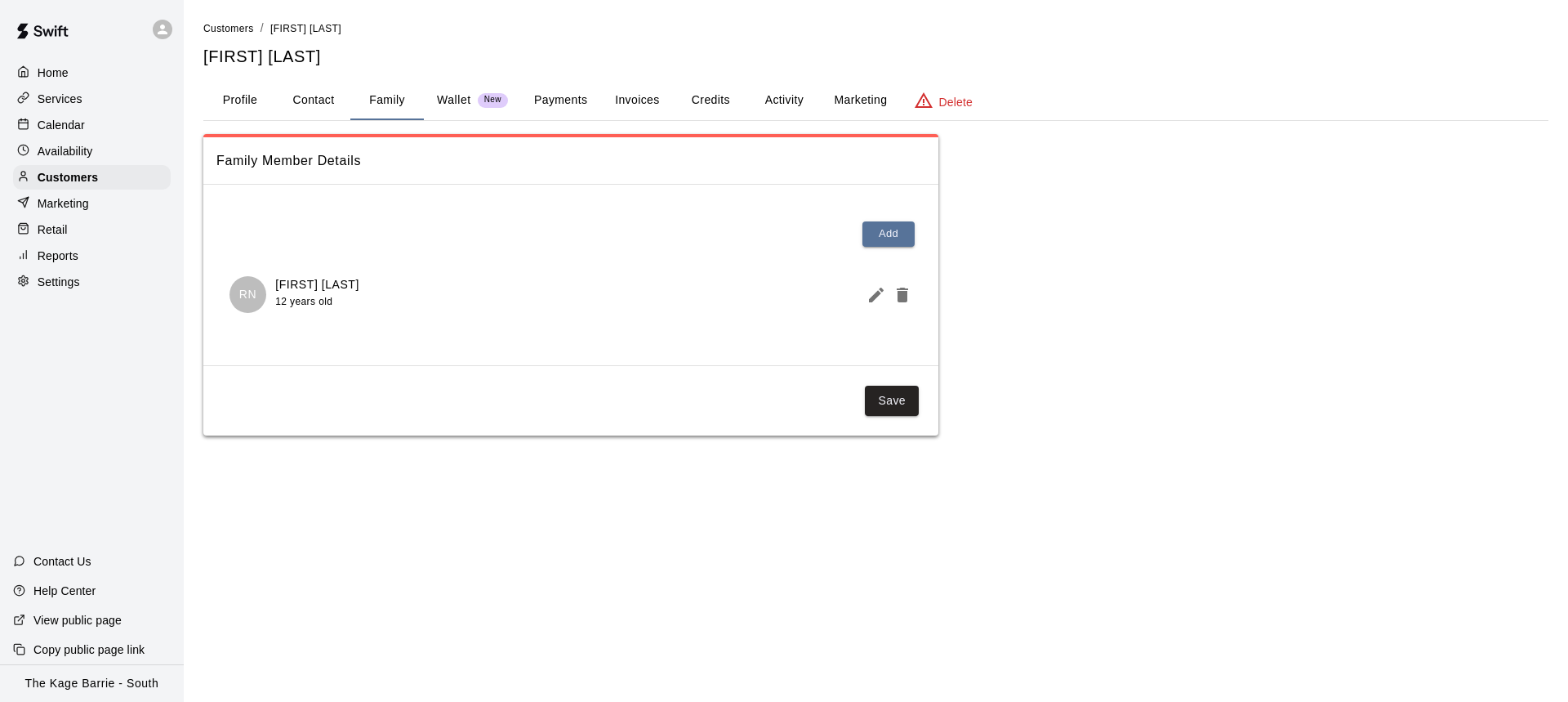 click on "Activity" at bounding box center (784, 101) 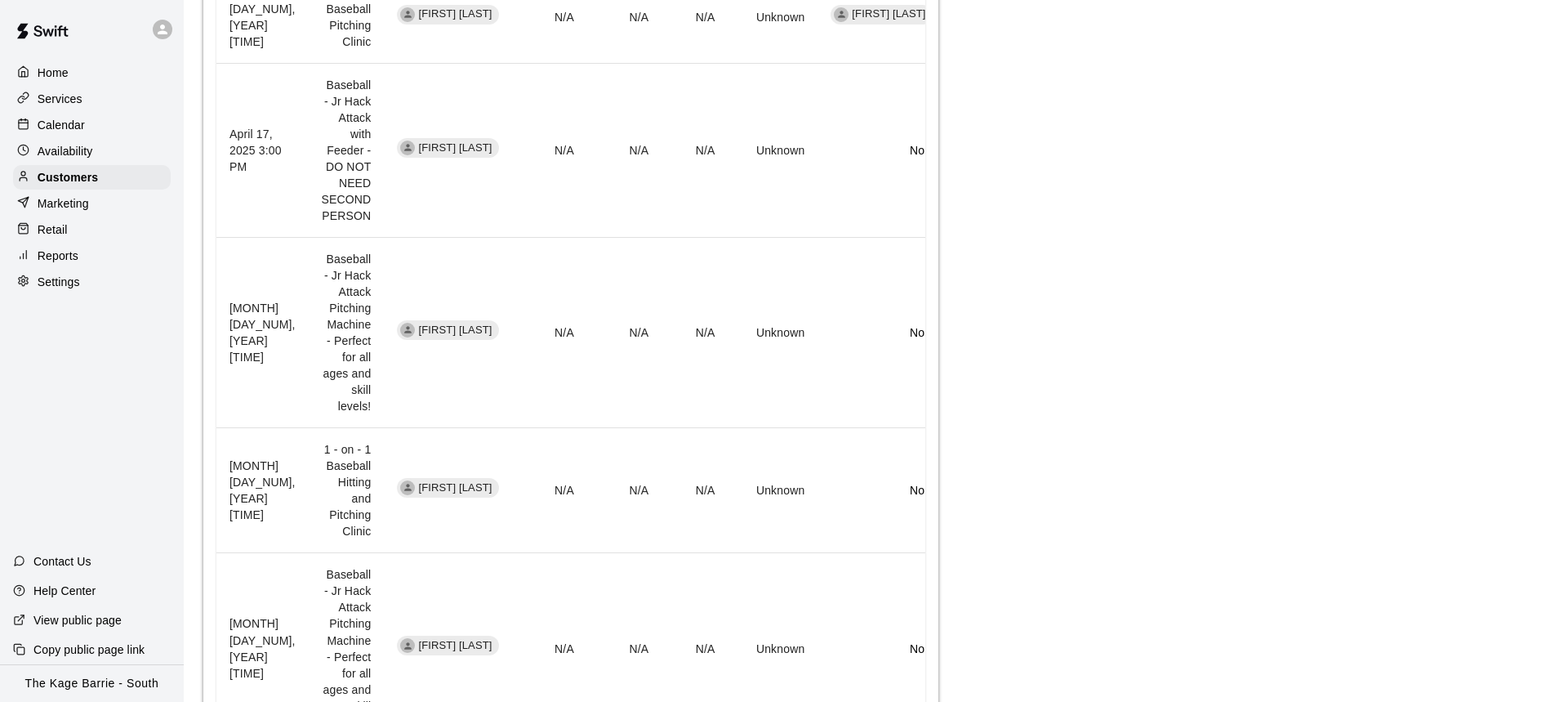 scroll, scrollTop: 530, scrollLeft: 0, axis: vertical 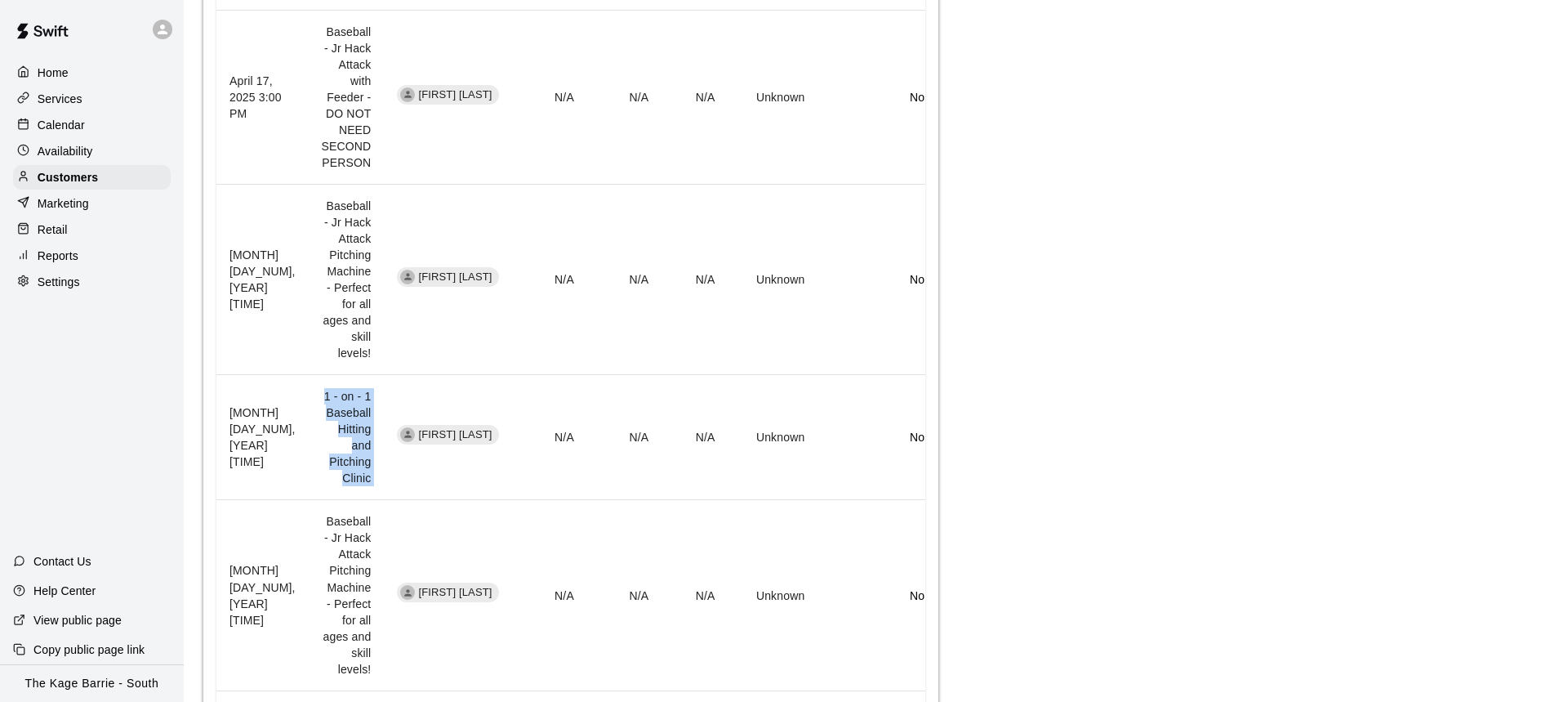 drag, startPoint x: 315, startPoint y: 364, endPoint x: 396, endPoint y: 363, distance: 81.0062 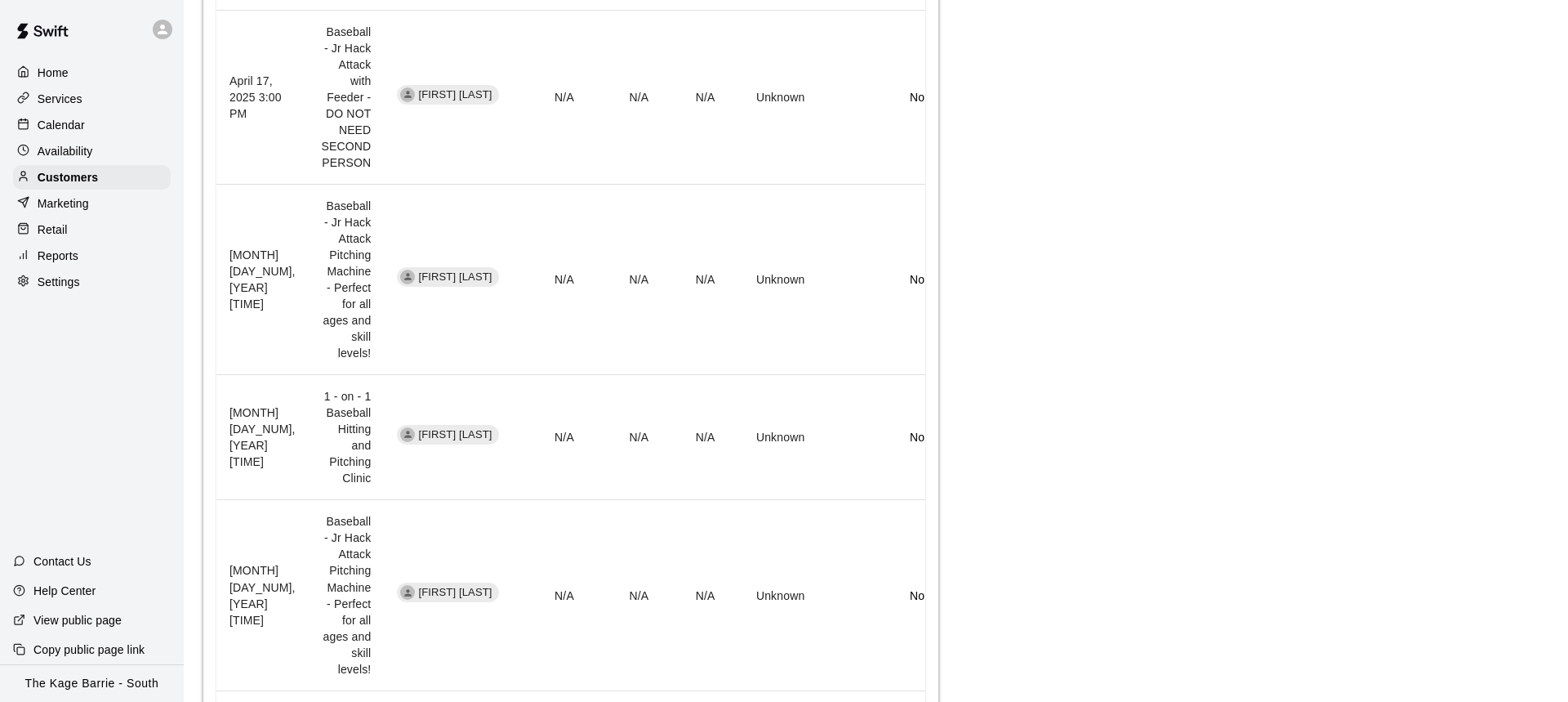 click on "N/A" at bounding box center [694, 437] 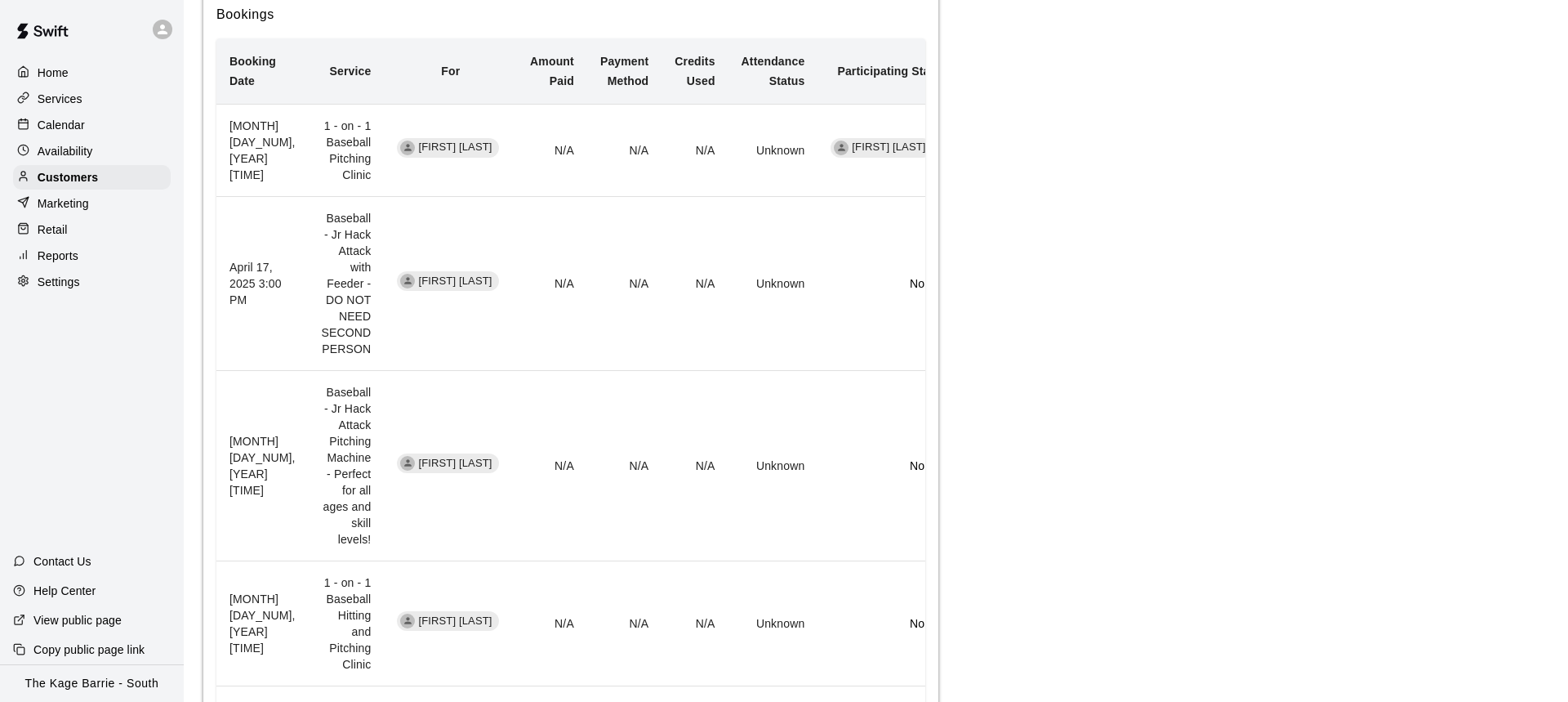 scroll, scrollTop: 337, scrollLeft: 0, axis: vertical 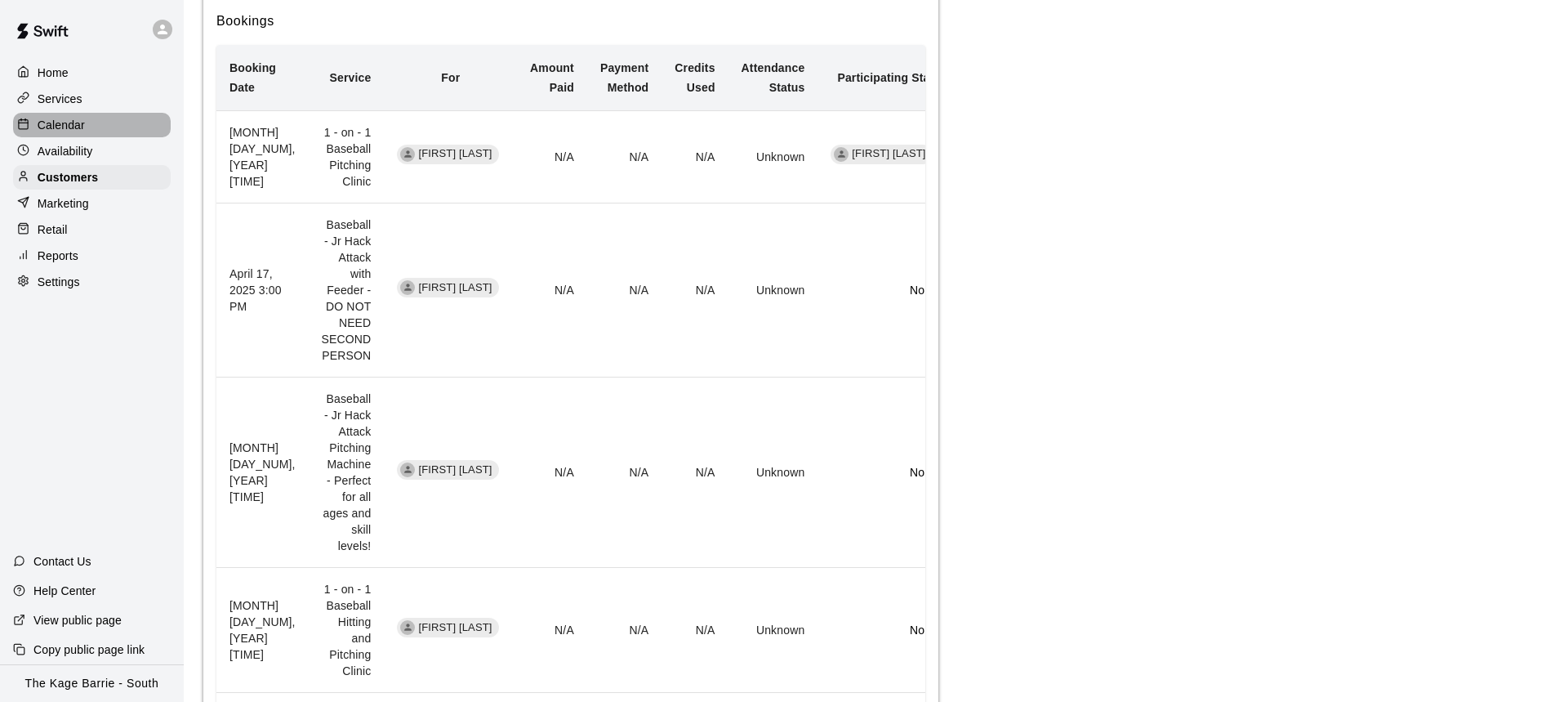 click on "Calendar" at bounding box center (91, 125) 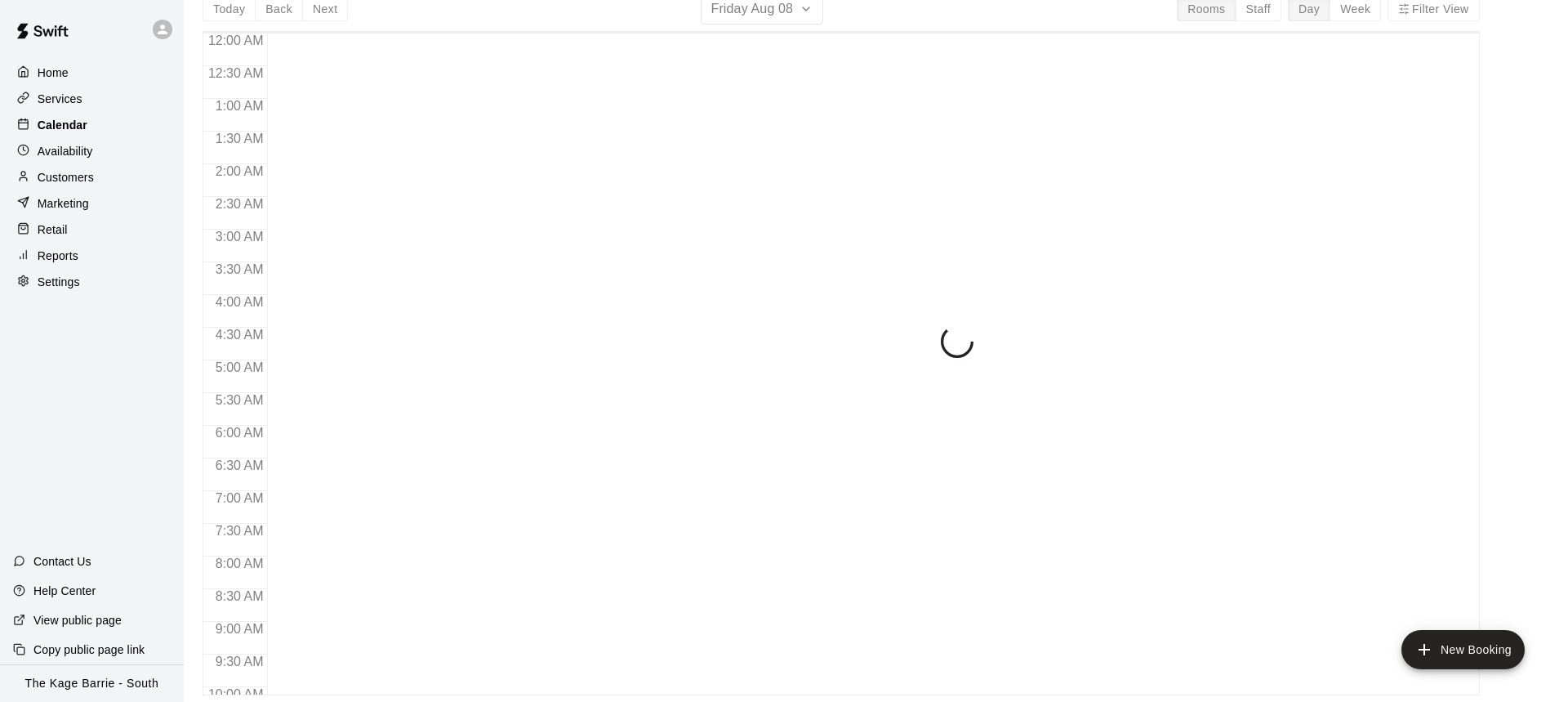 scroll, scrollTop: 0, scrollLeft: 0, axis: both 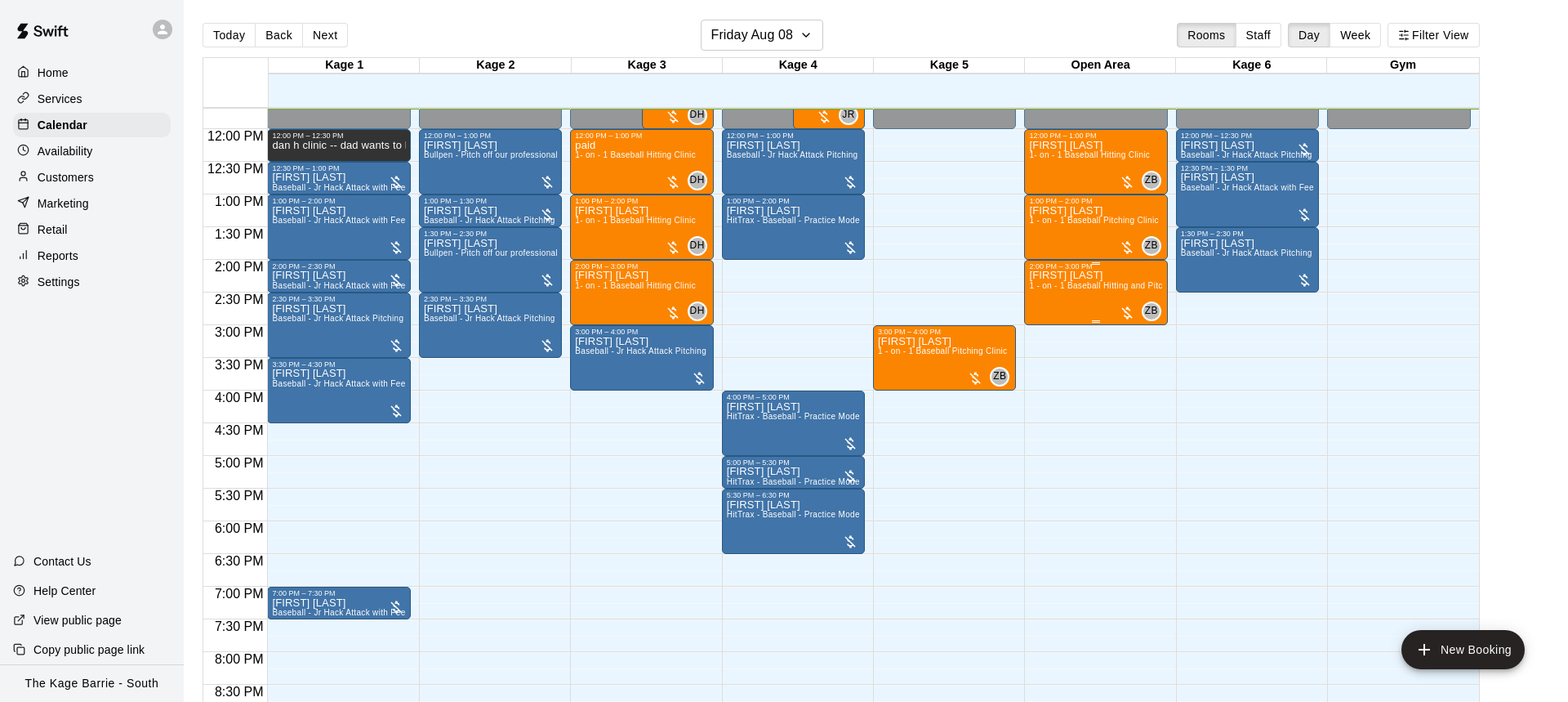 click on "Derek Davies 1 - on - 1 Baseball Hitting and Pitching Clinic" at bounding box center (1095, 621) 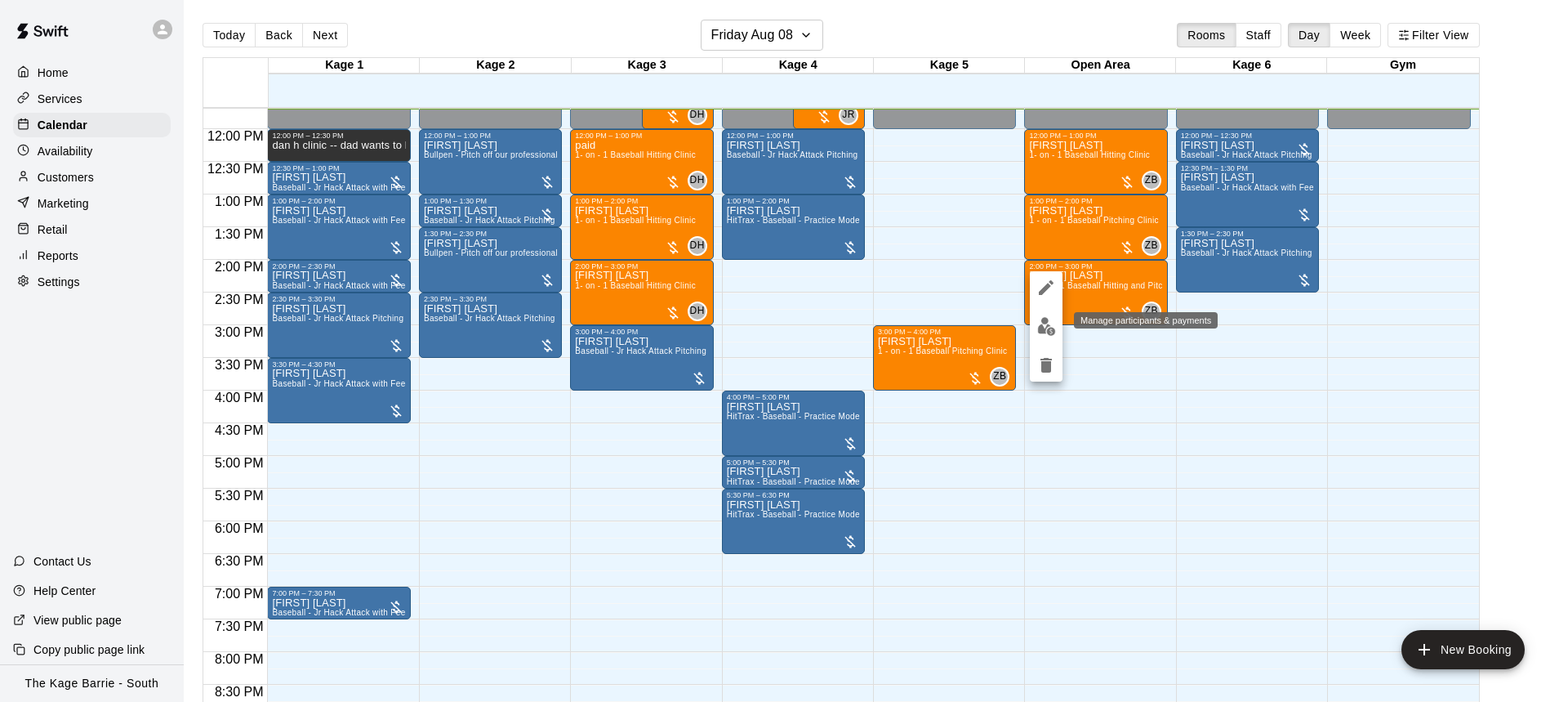 click at bounding box center [1046, 326] 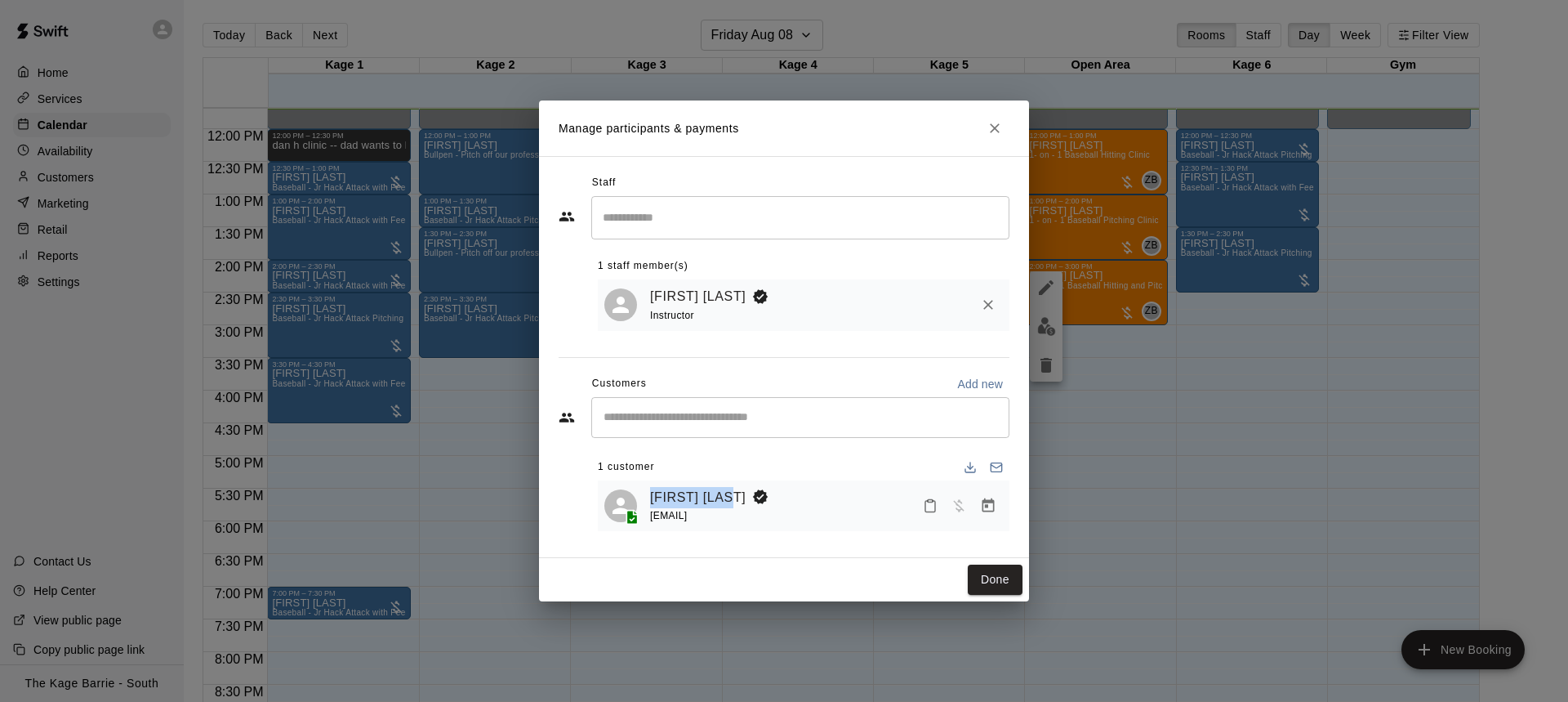 click 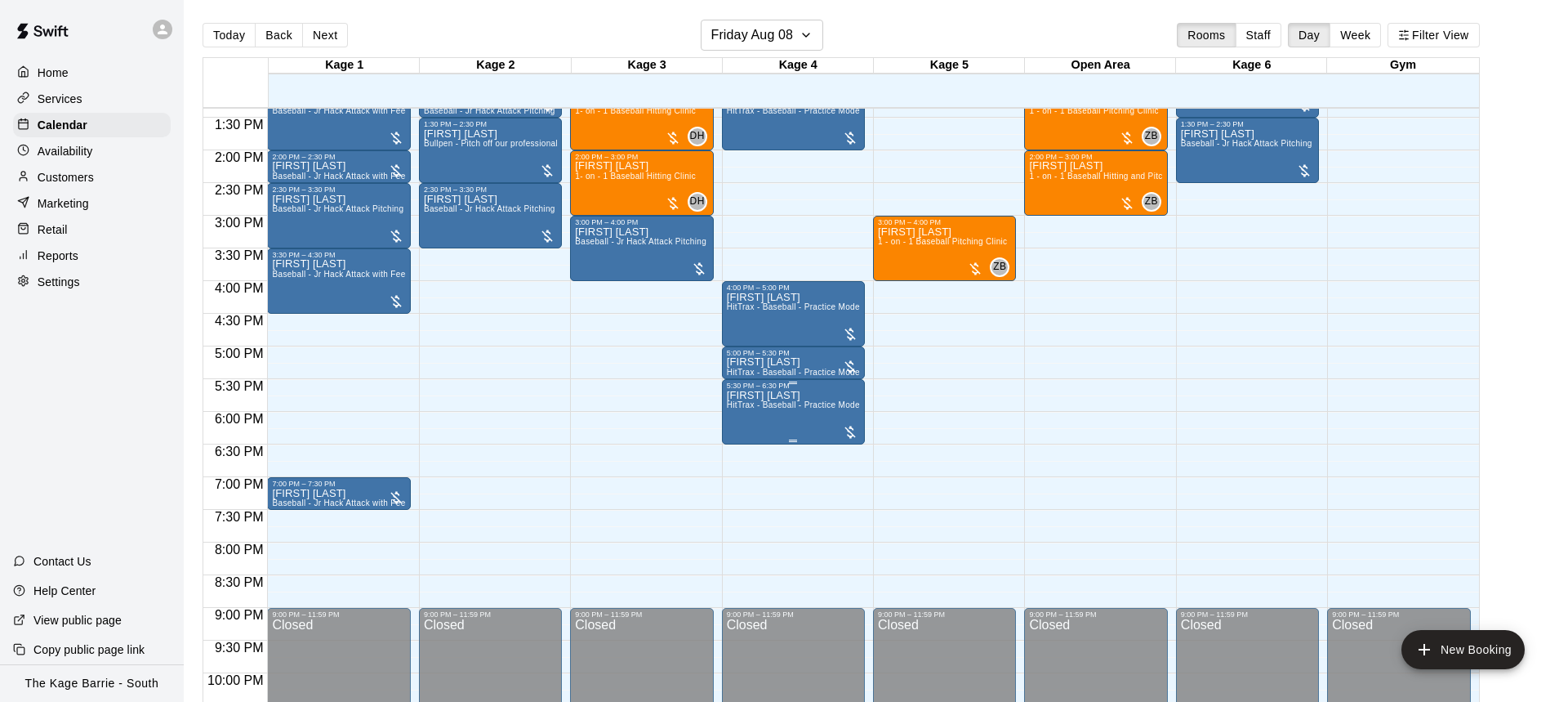 scroll, scrollTop: 885, scrollLeft: 0, axis: vertical 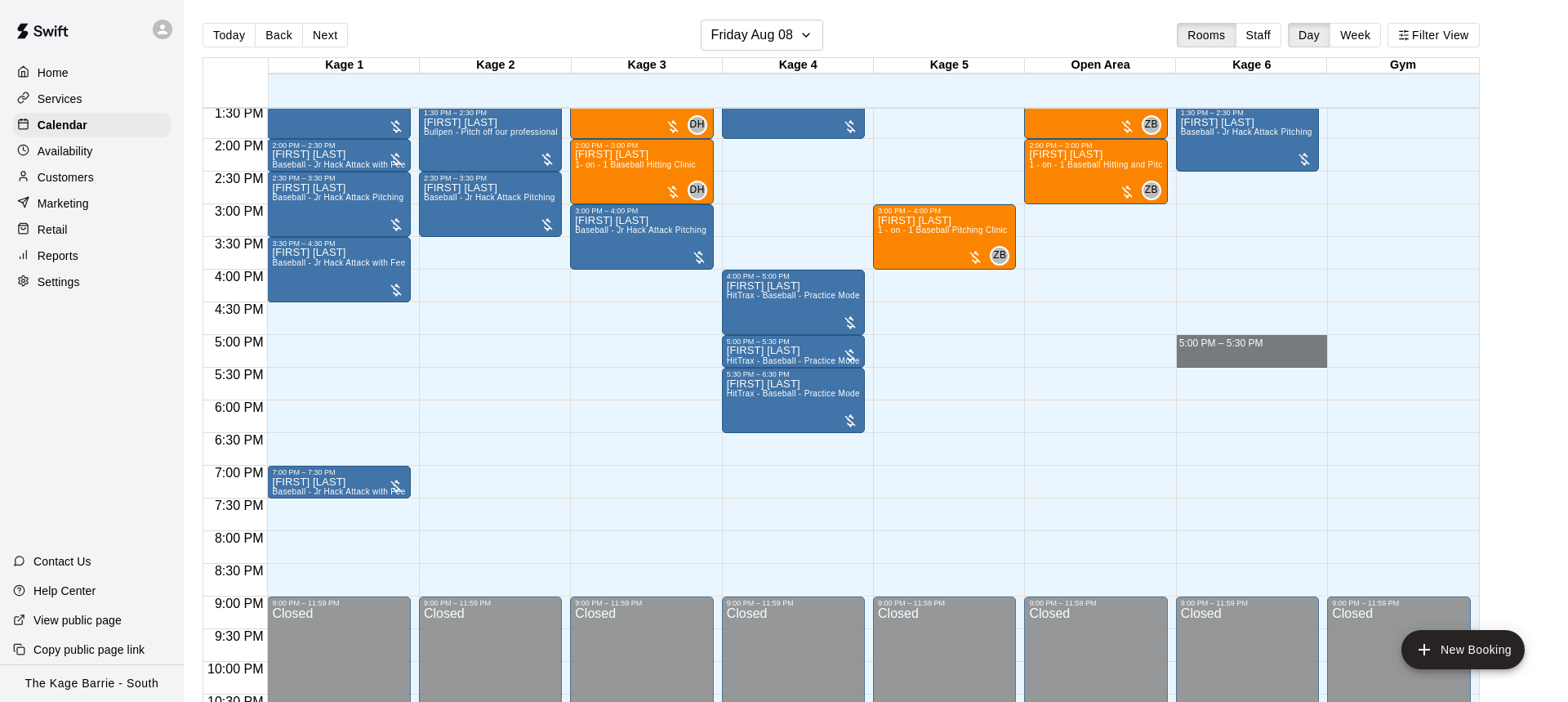 drag, startPoint x: 1272, startPoint y: 340, endPoint x: 1276, endPoint y: 355, distance: 15.524175 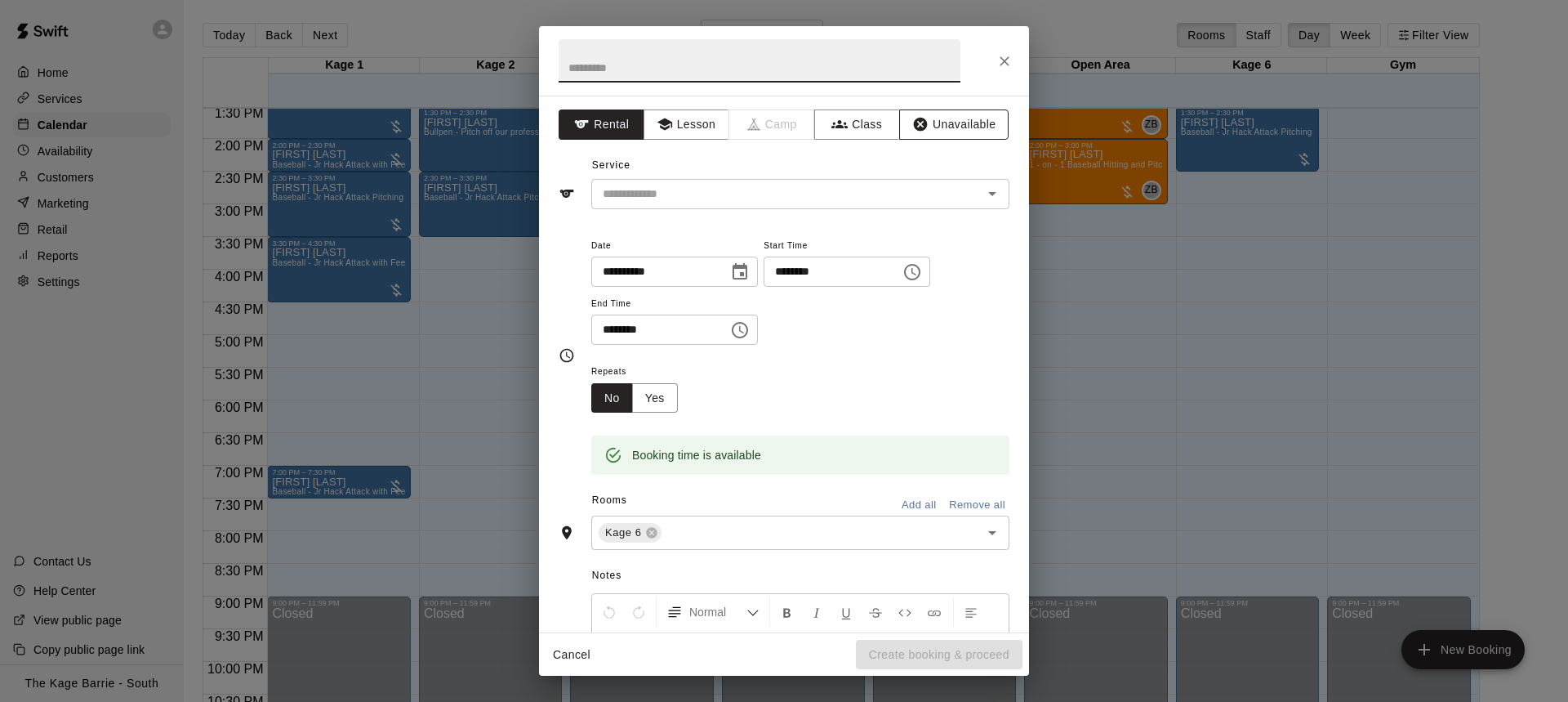 click on "Unavailable" at bounding box center (954, 124) 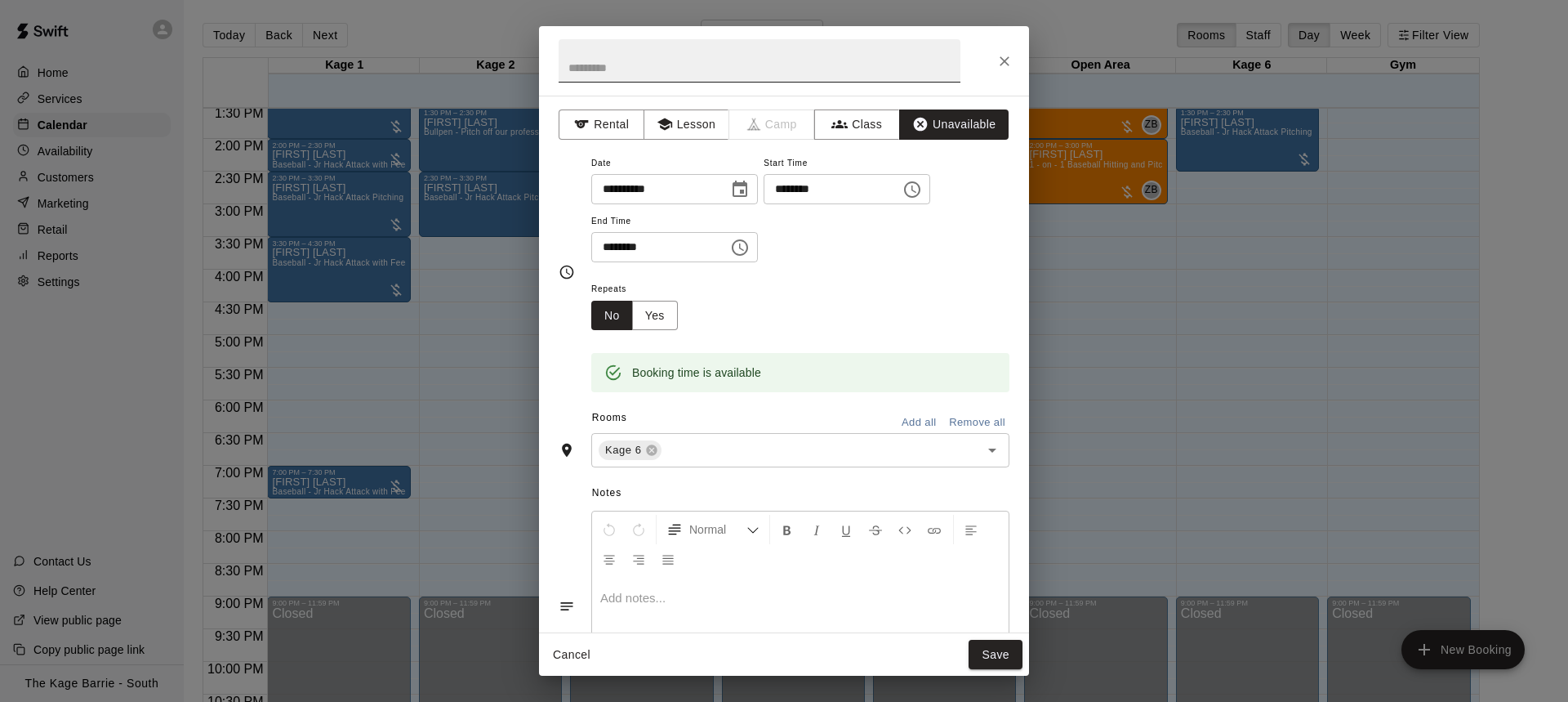 click at bounding box center [760, 60] 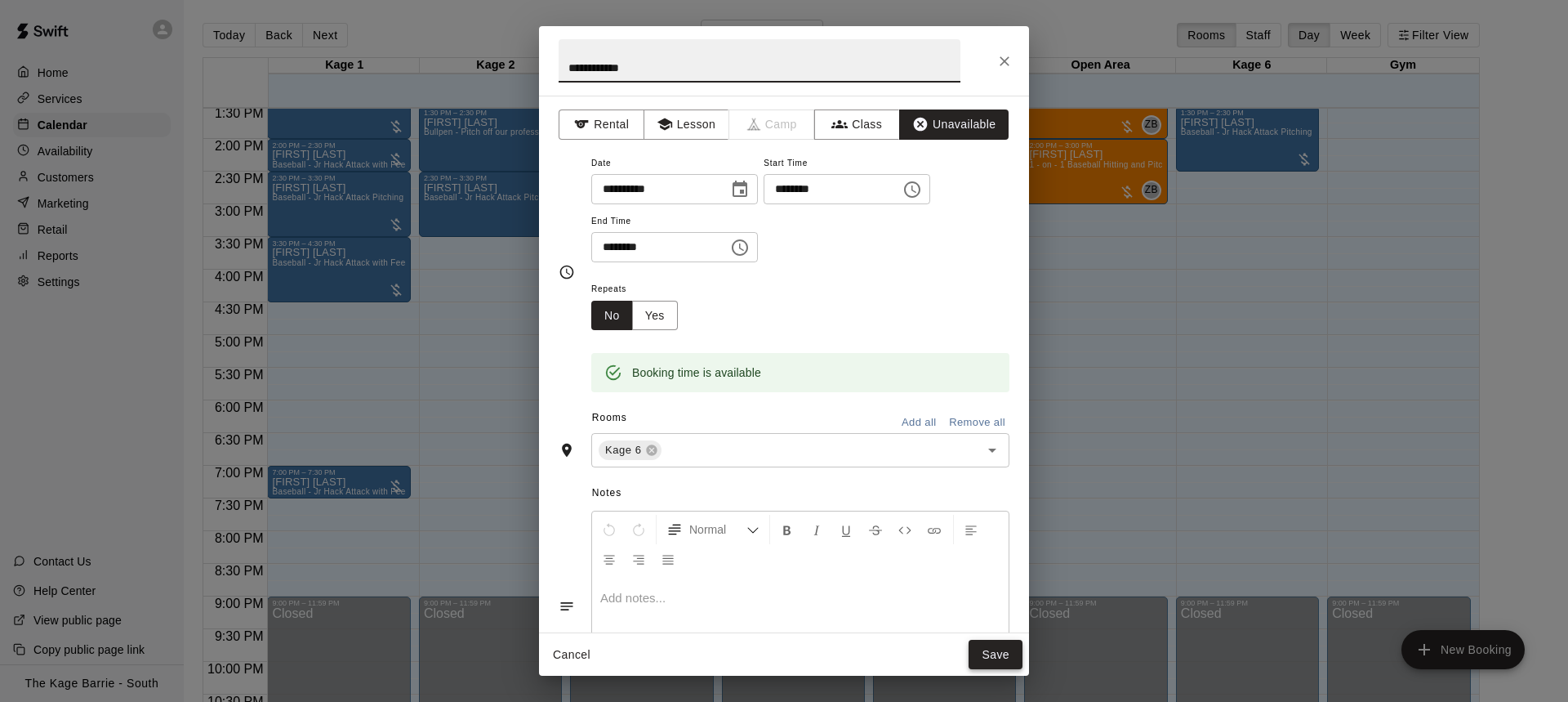 type on "**********" 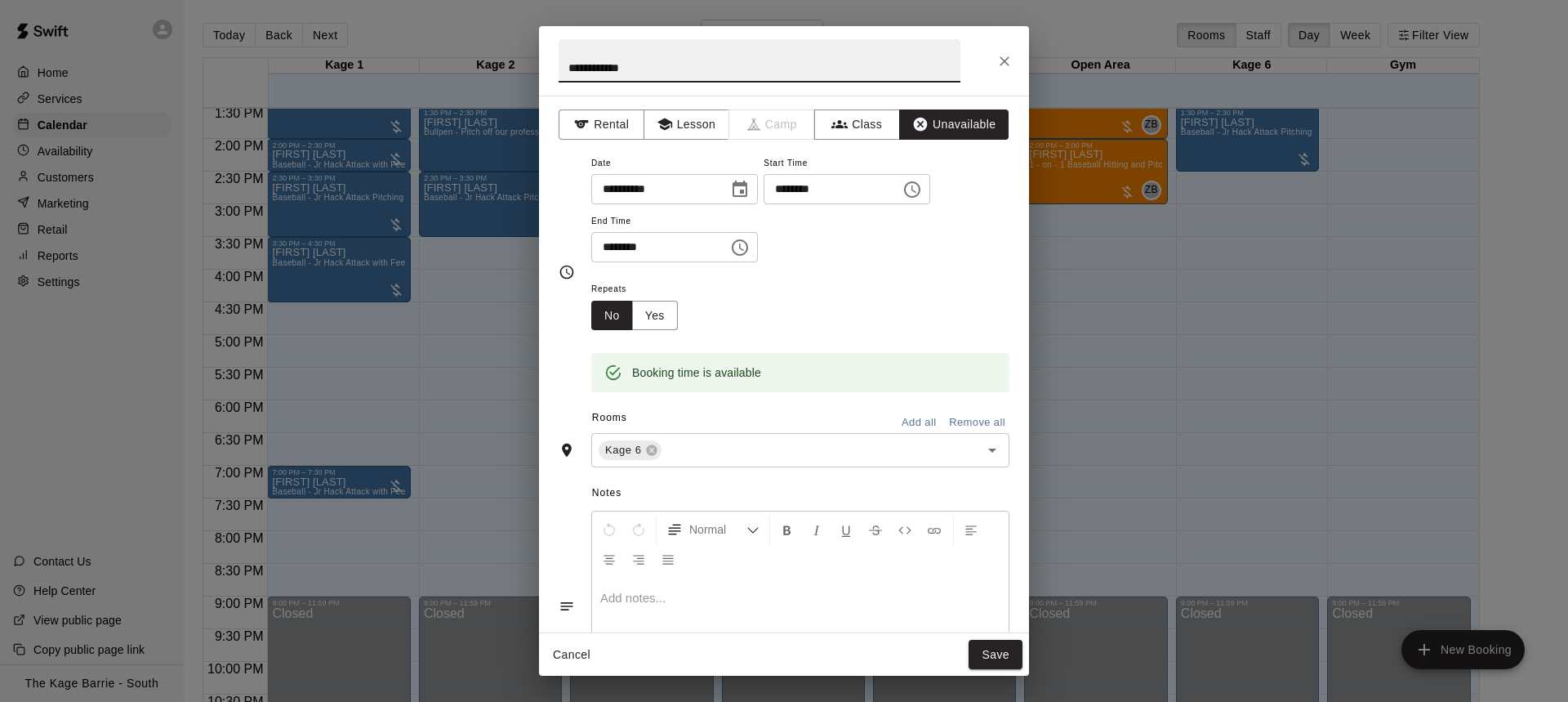 click on "Save" at bounding box center (996, 655) 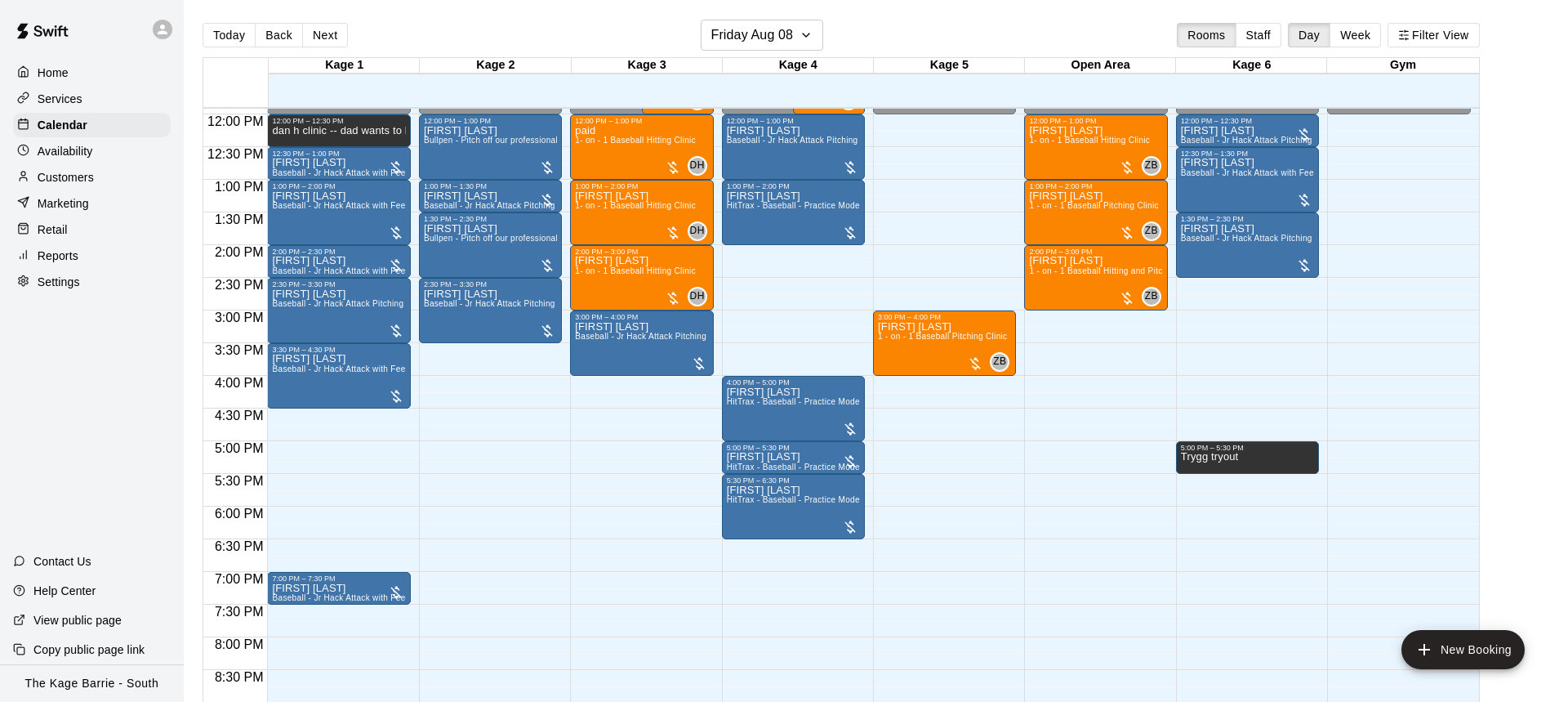 scroll, scrollTop: 780, scrollLeft: 0, axis: vertical 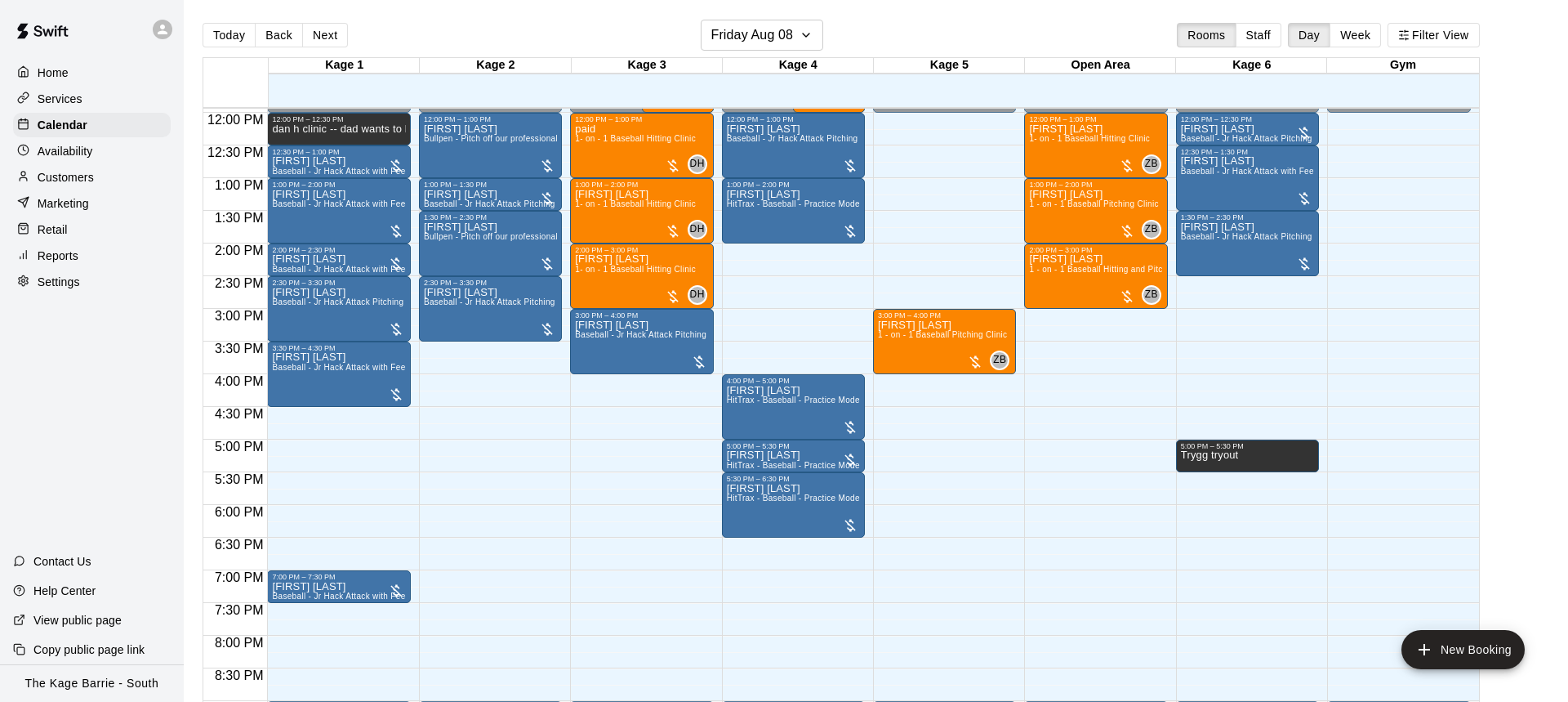 click on "Availability" at bounding box center [91, 151] 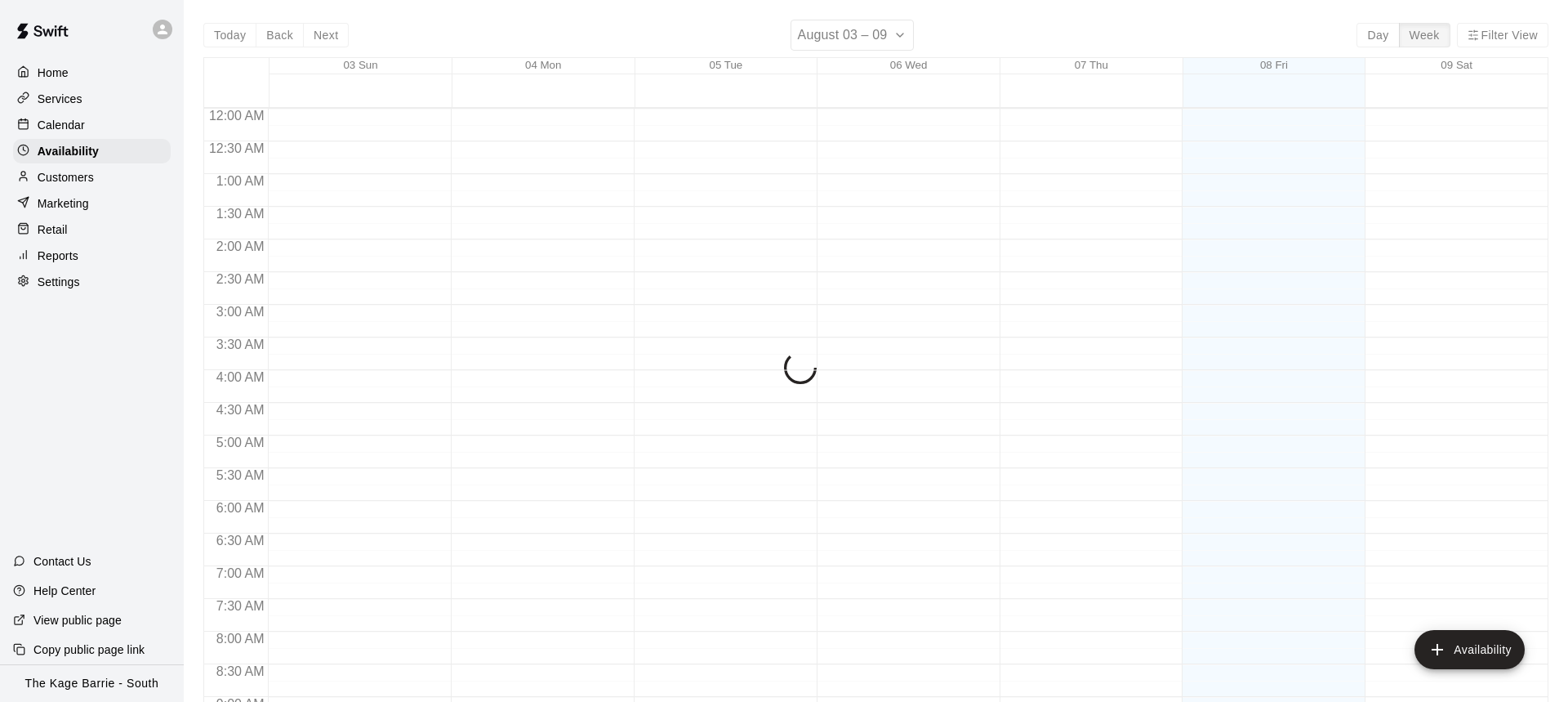 scroll, scrollTop: 768, scrollLeft: 0, axis: vertical 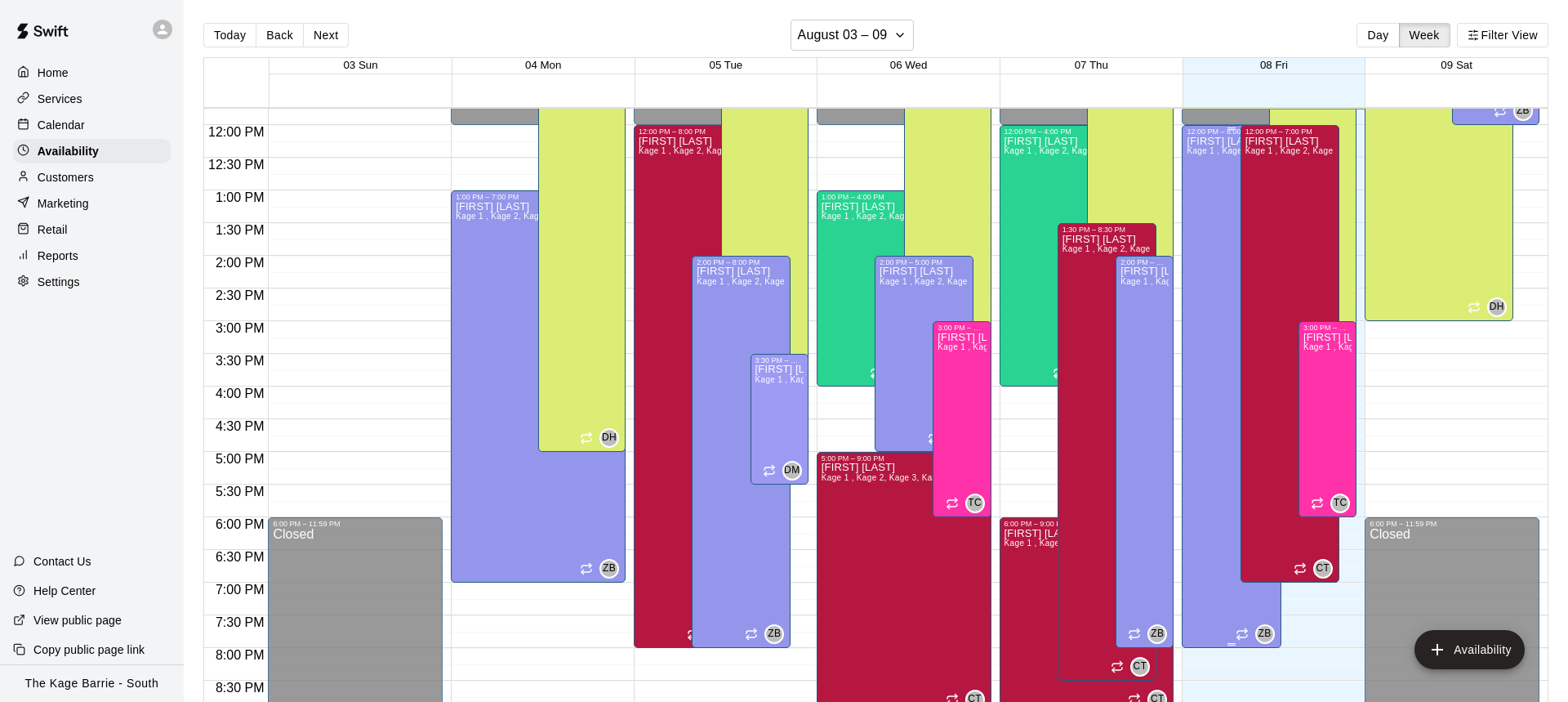 click on "Zach Biery Kage 1 , Kage 2, Kage 3, Kage 4, Kage 5, Open Area, STAFF SCHEDULE, Kage 6, Gym, Gym 2" at bounding box center (1231, 486) 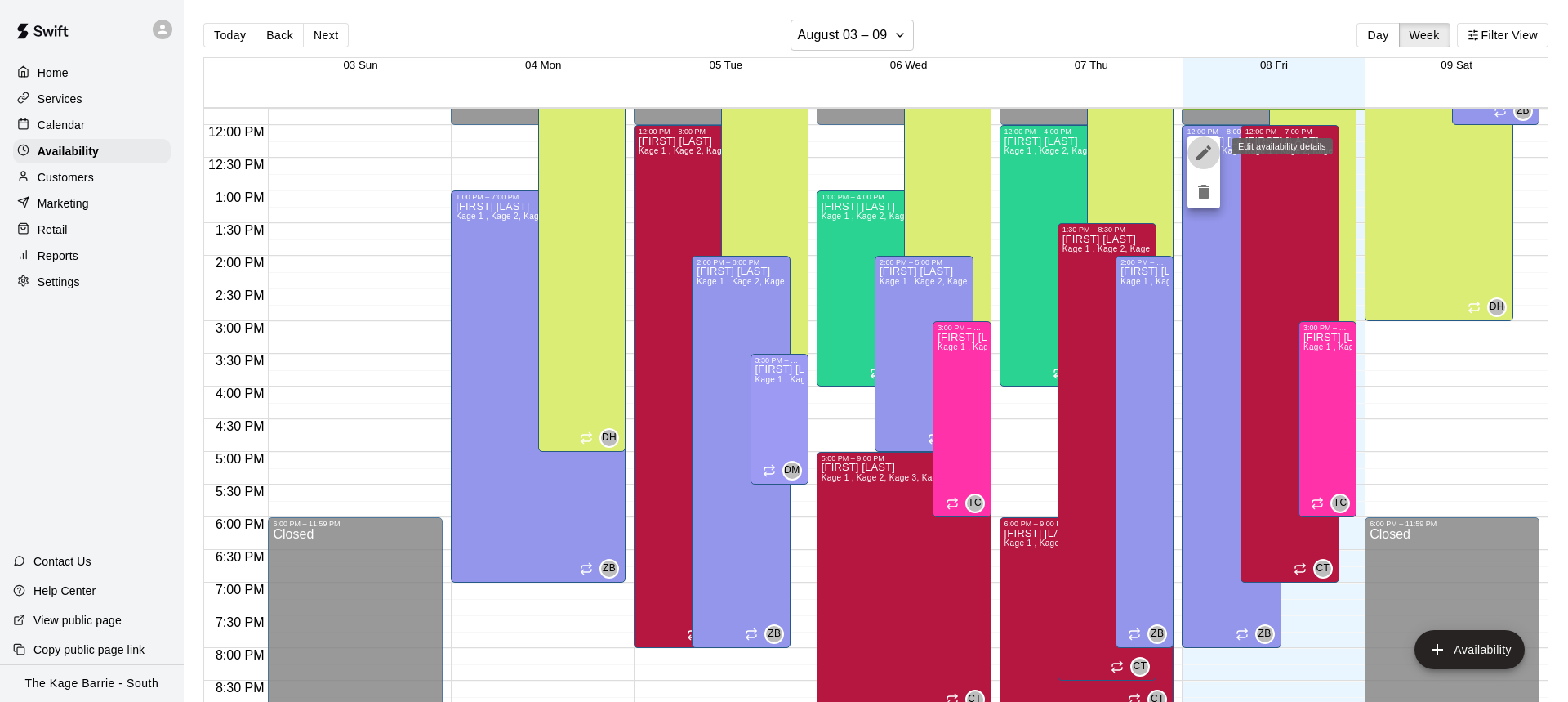 click 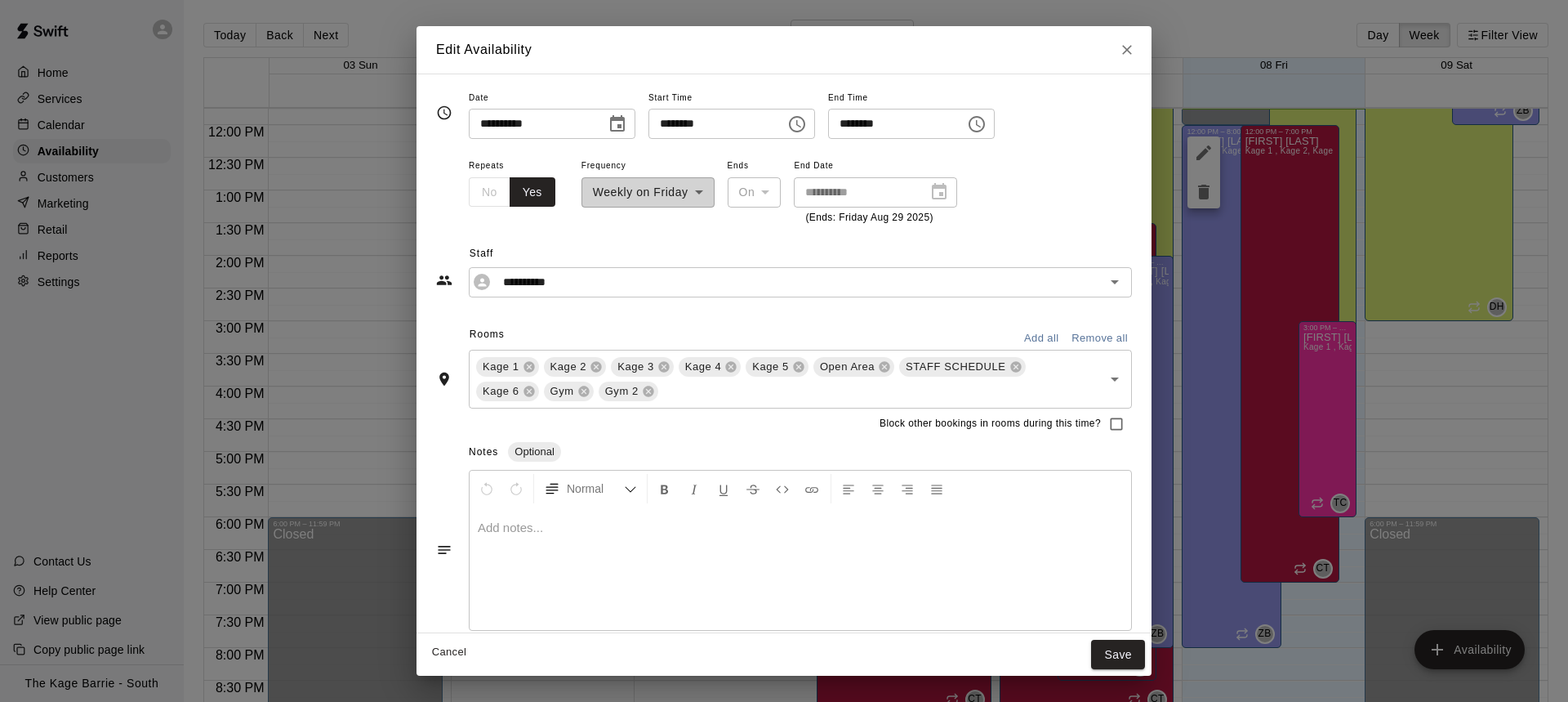 drag, startPoint x: 855, startPoint y: 122, endPoint x: 949, endPoint y: 136, distance: 95.03683 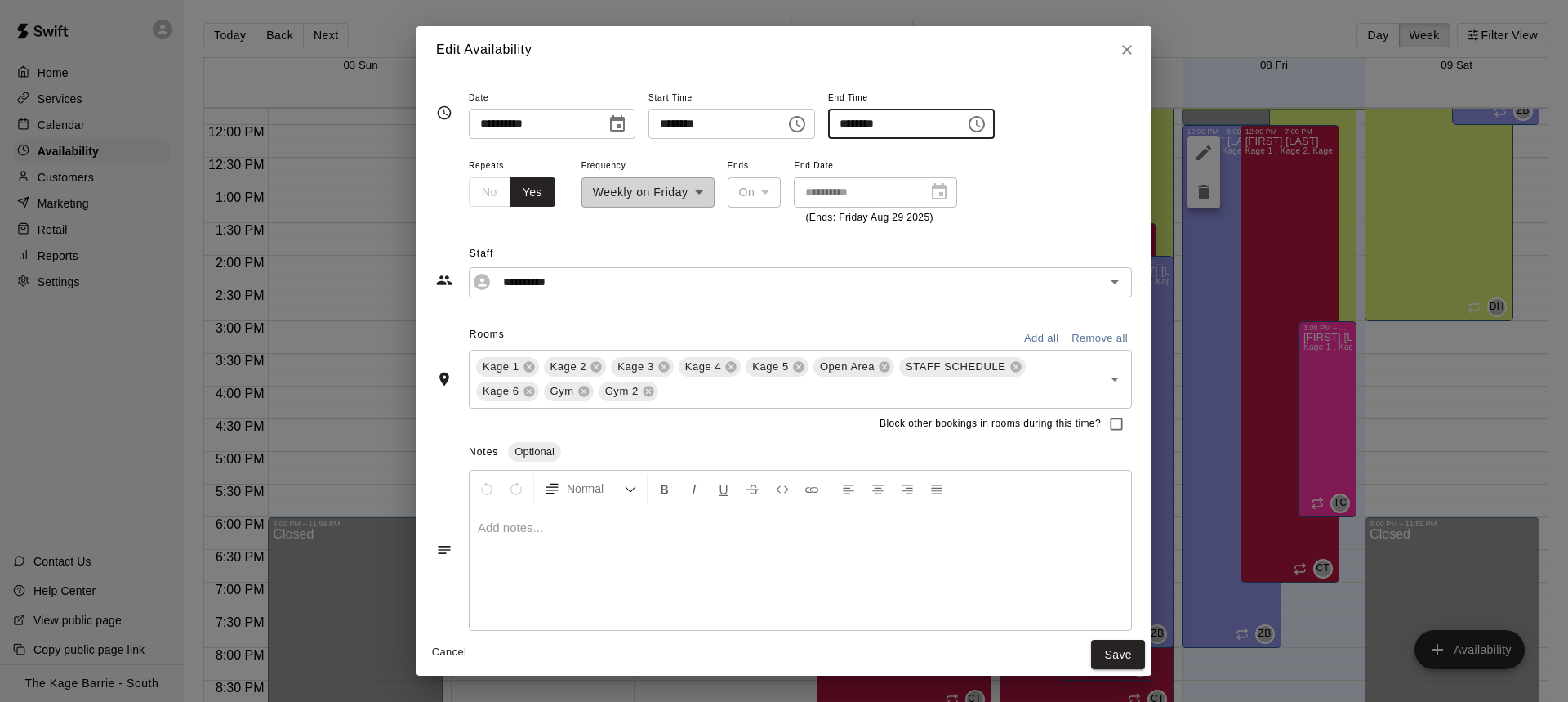 type on "********" 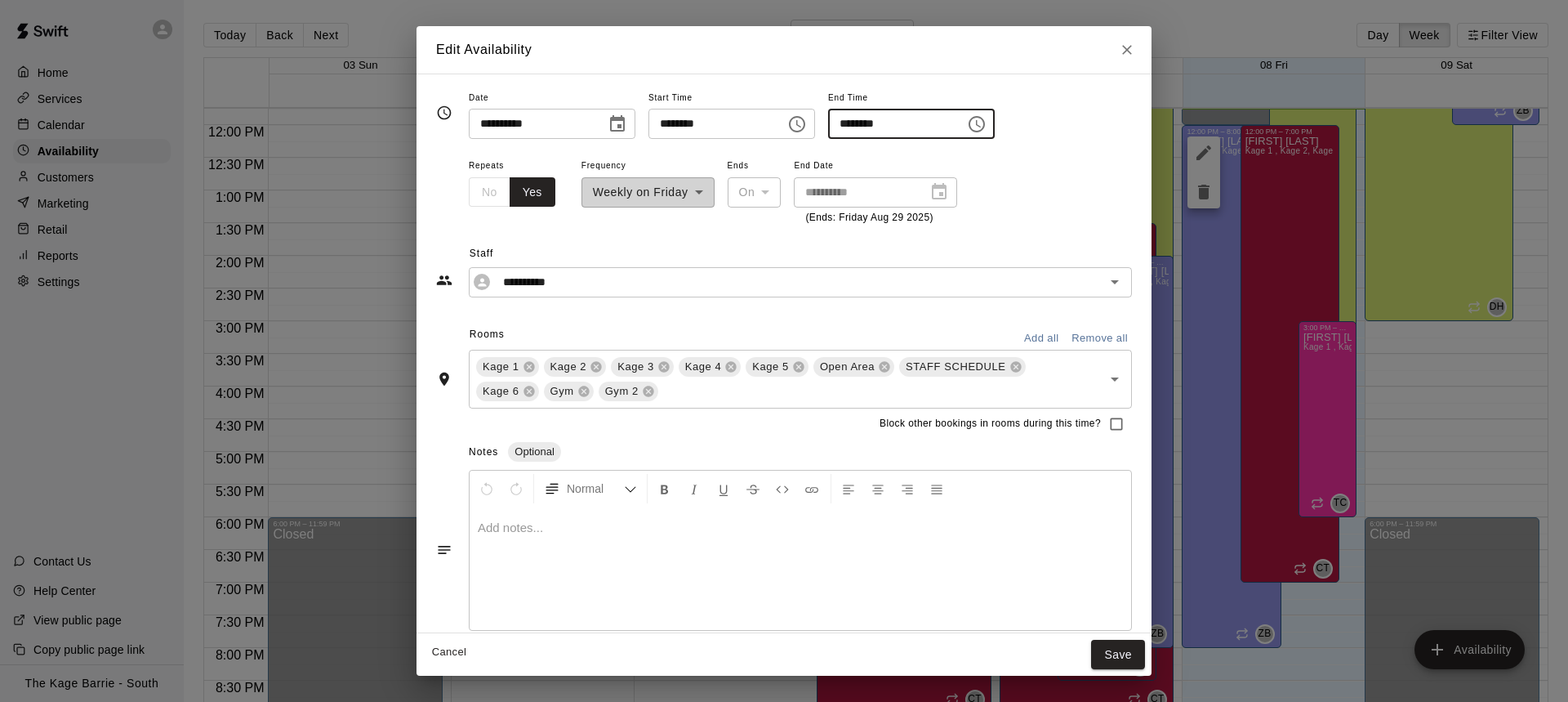 click on "********" at bounding box center (891, 123) 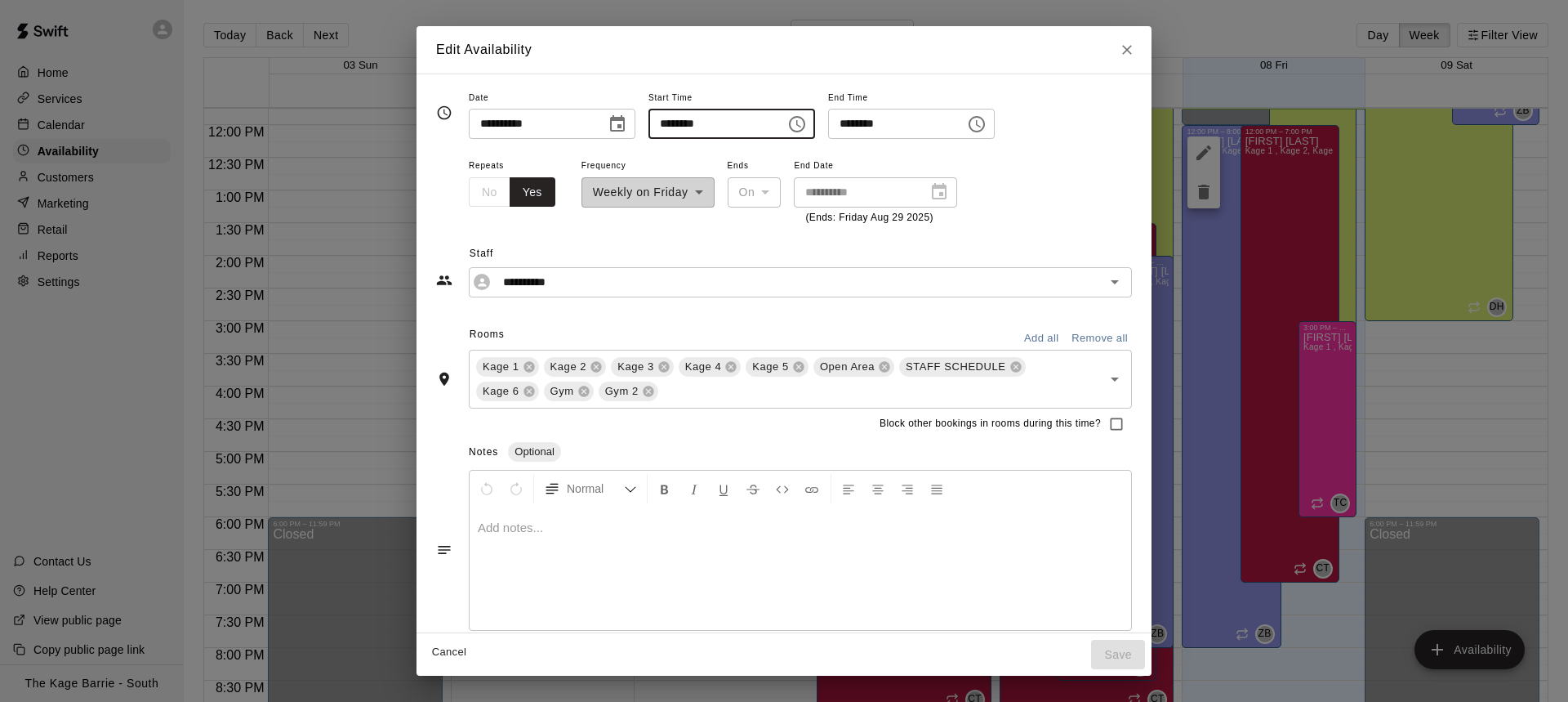 type on "********" 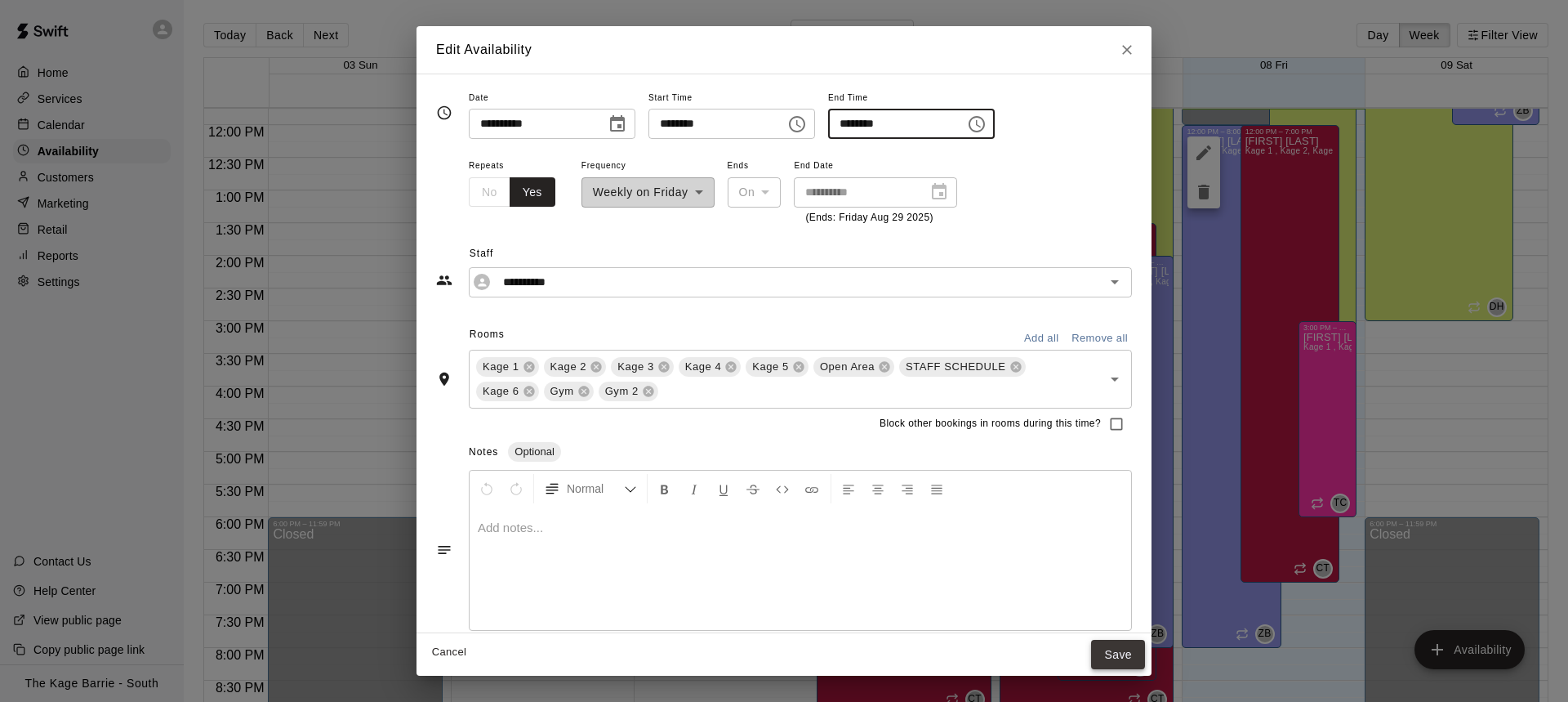 type on "********" 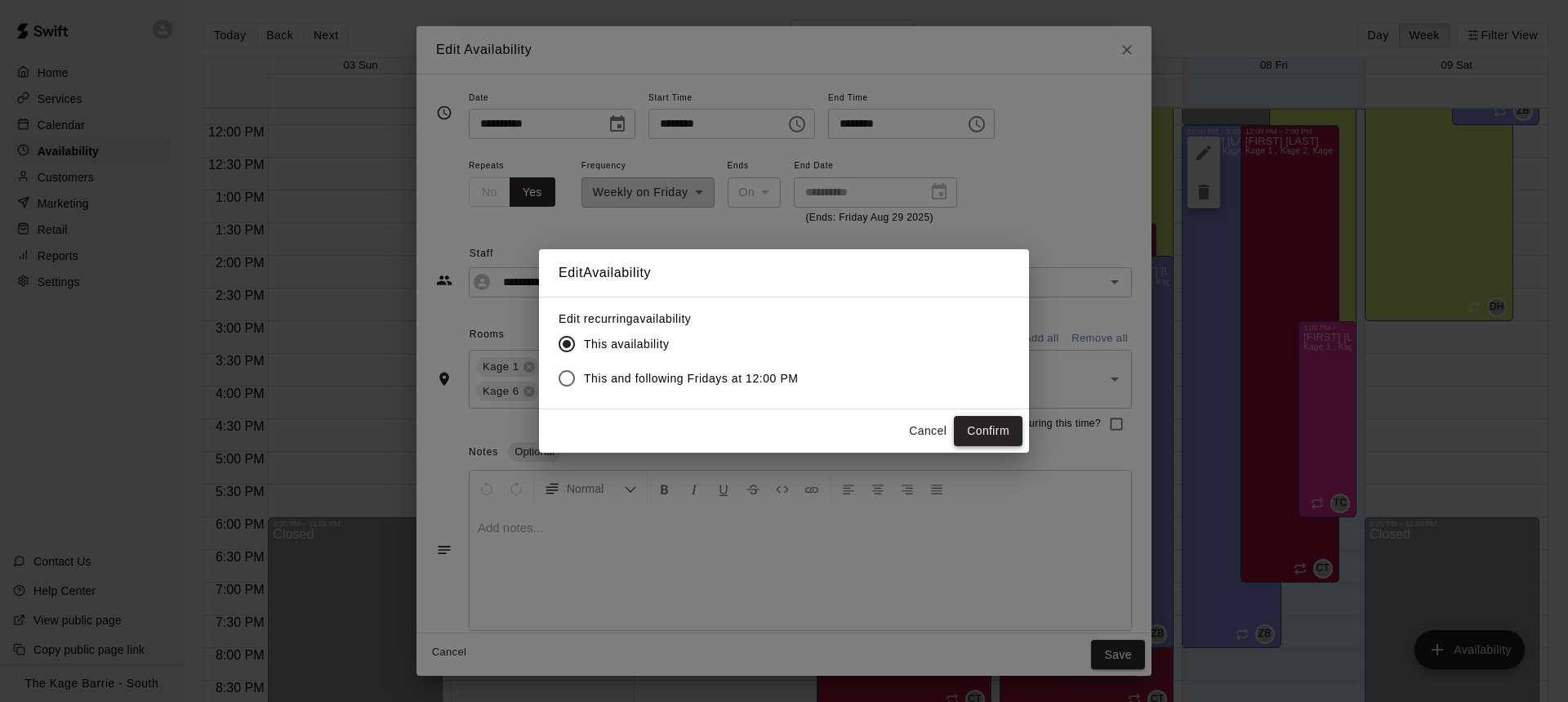 click on "Confirm" at bounding box center [988, 431] 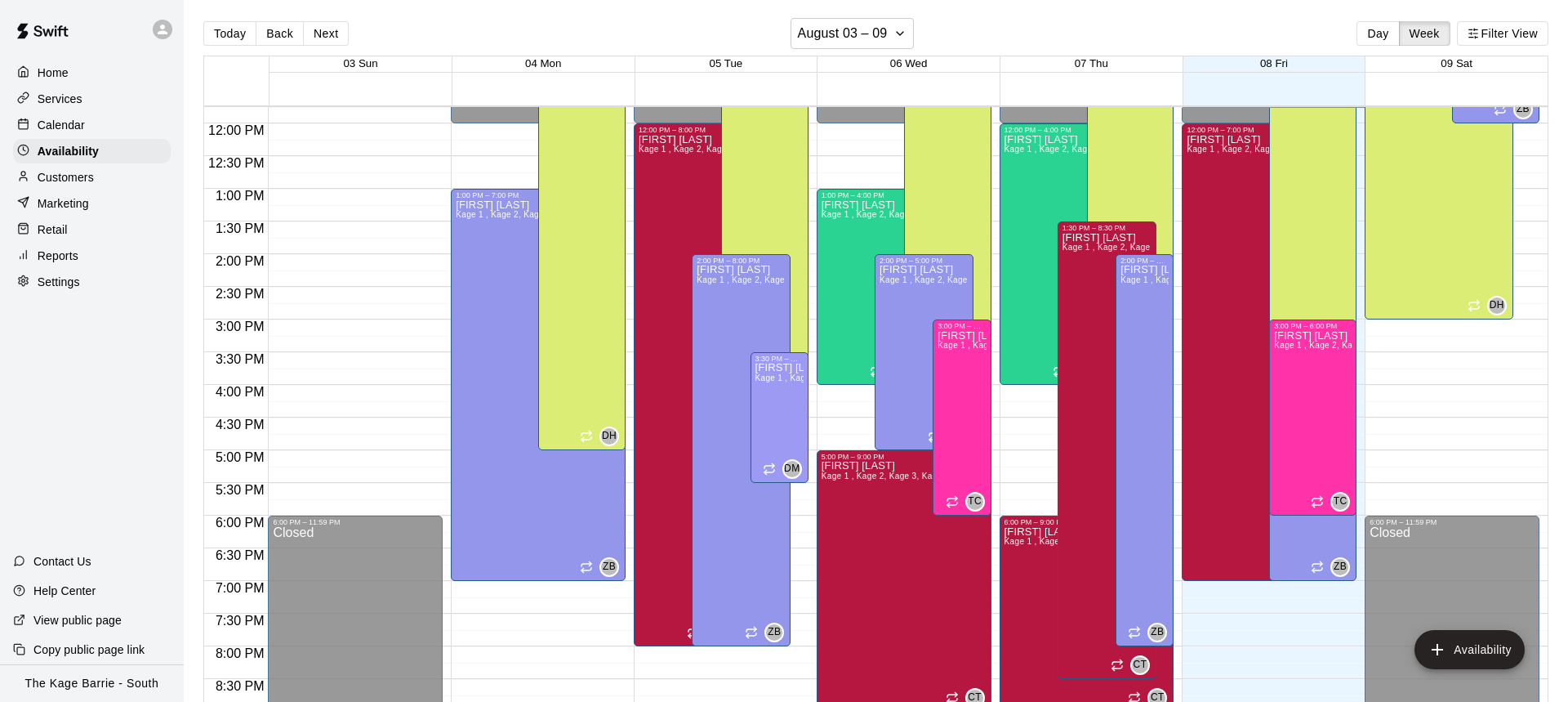 scroll, scrollTop: 3, scrollLeft: 0, axis: vertical 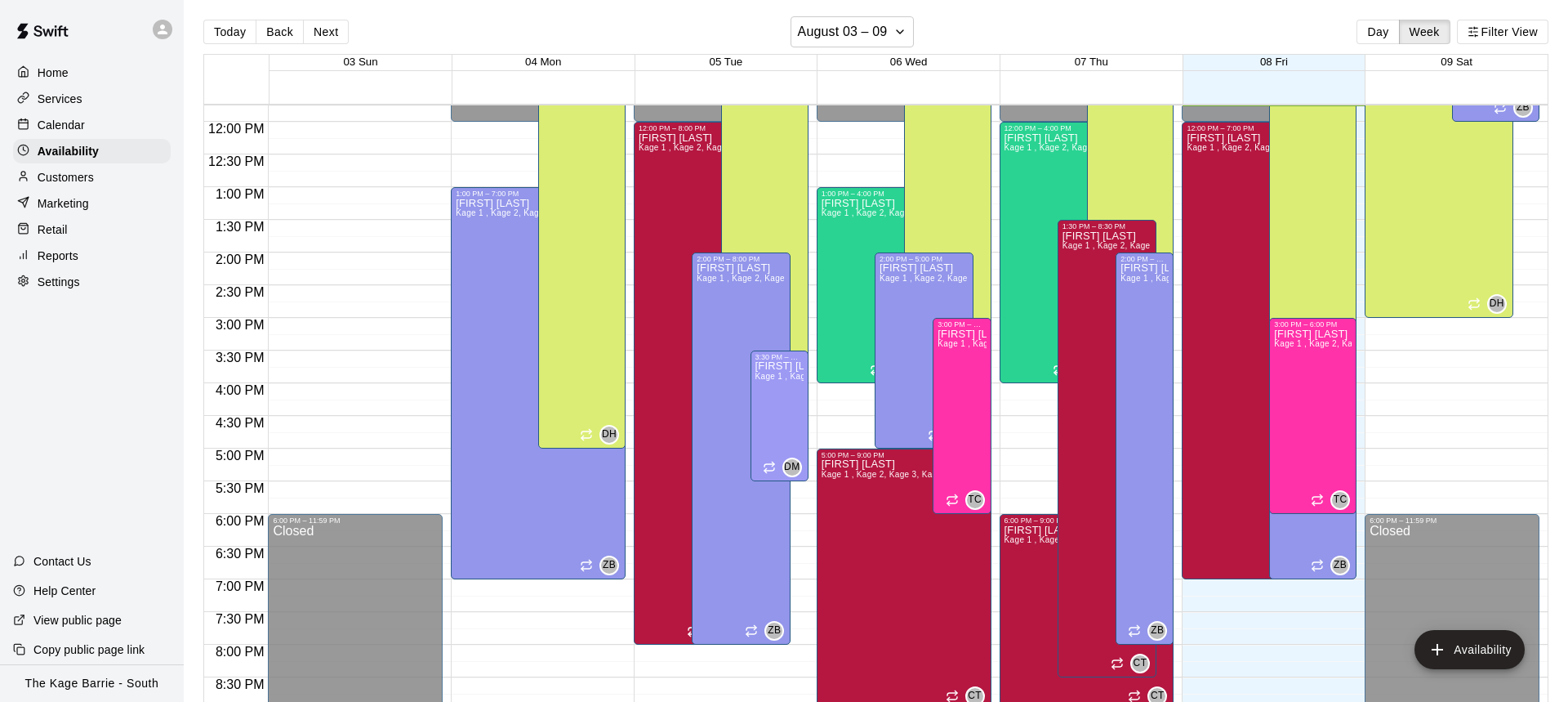 click on "Calendar" at bounding box center [61, 125] 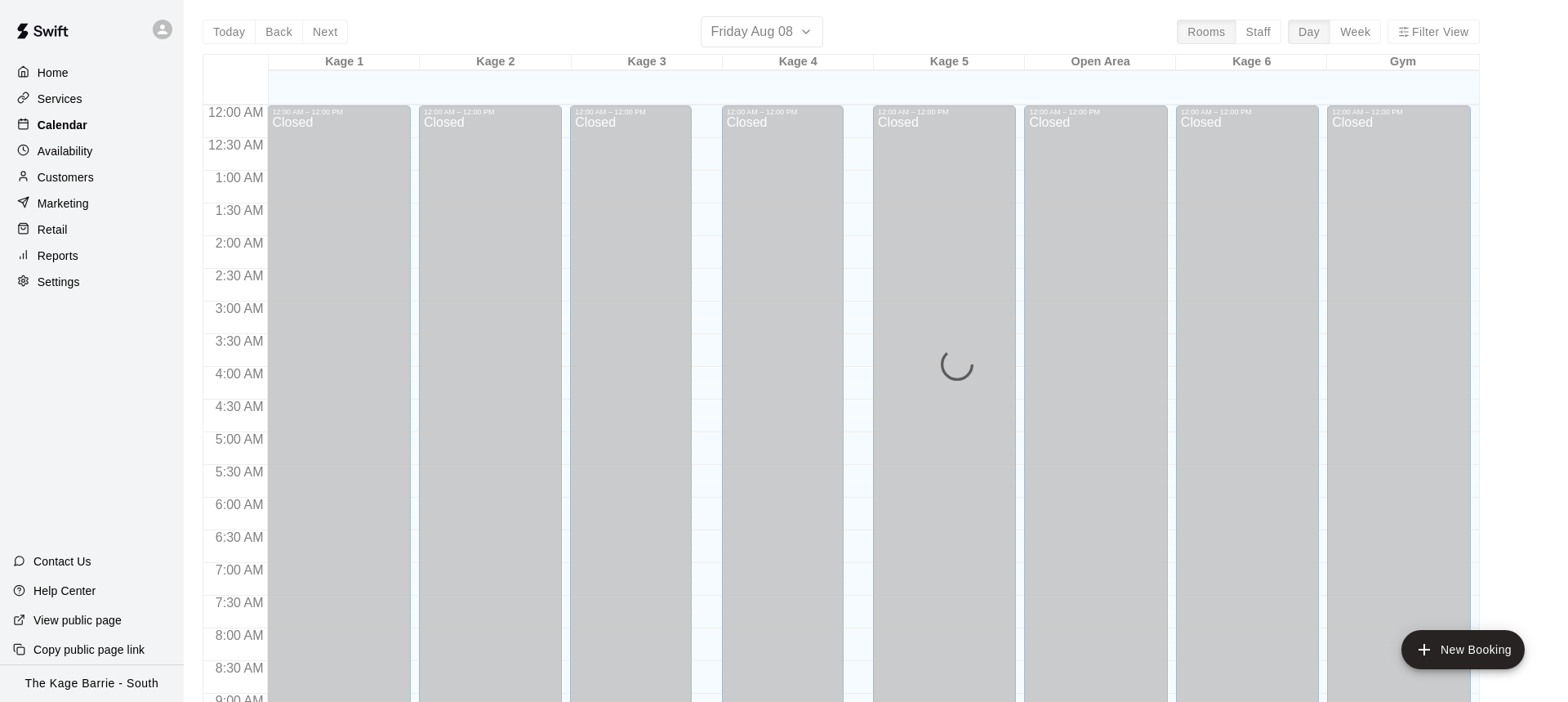 scroll, scrollTop: 0, scrollLeft: 0, axis: both 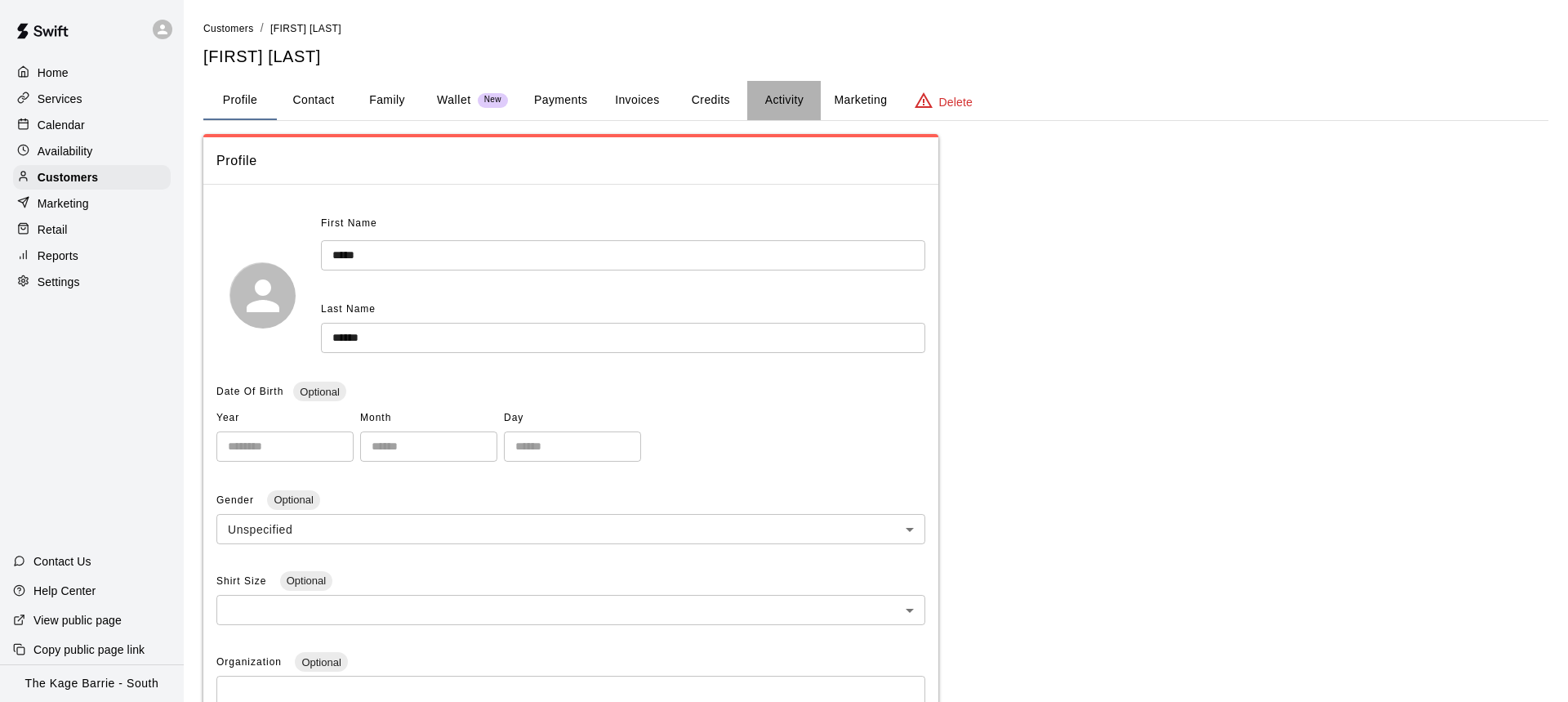 click on "Activity" at bounding box center [784, 101] 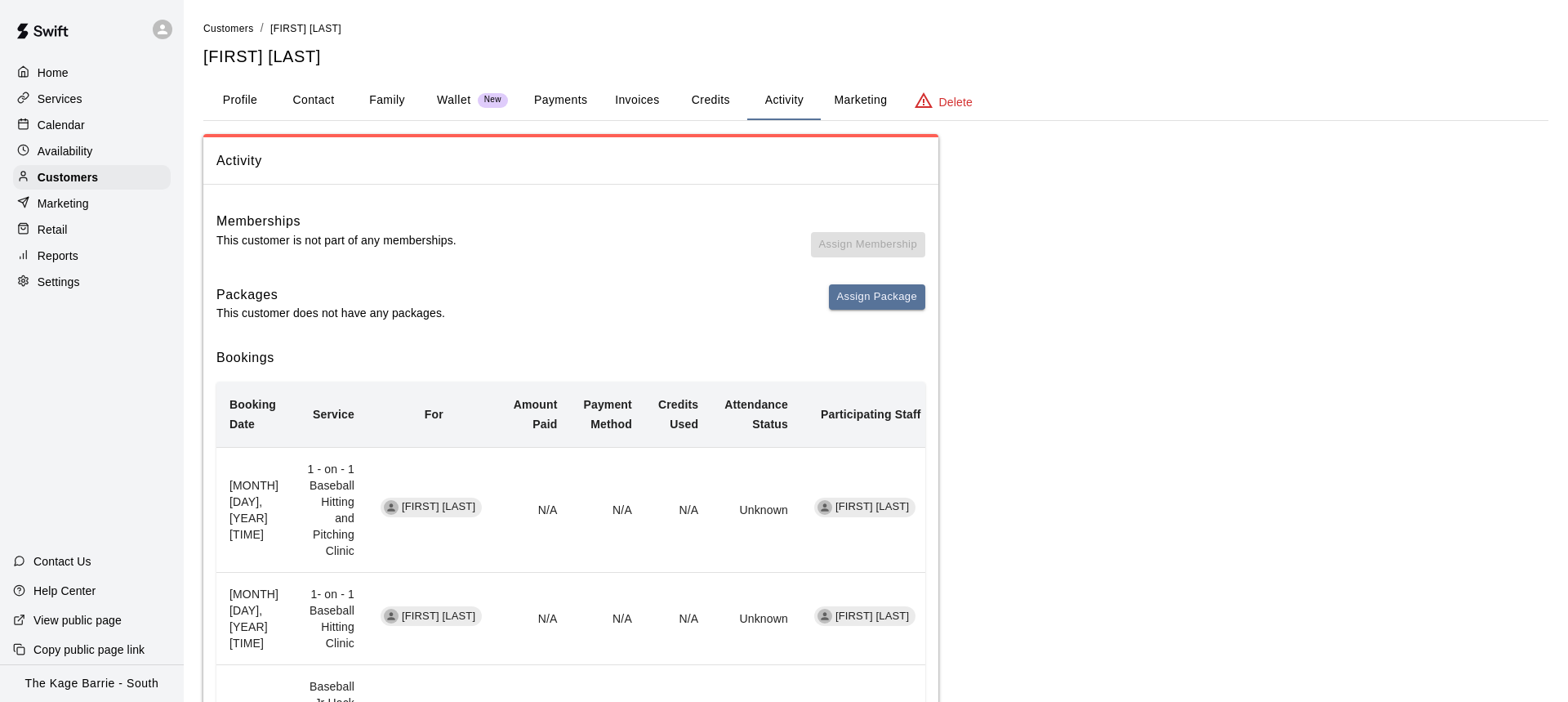 scroll, scrollTop: 221, scrollLeft: 0, axis: vertical 